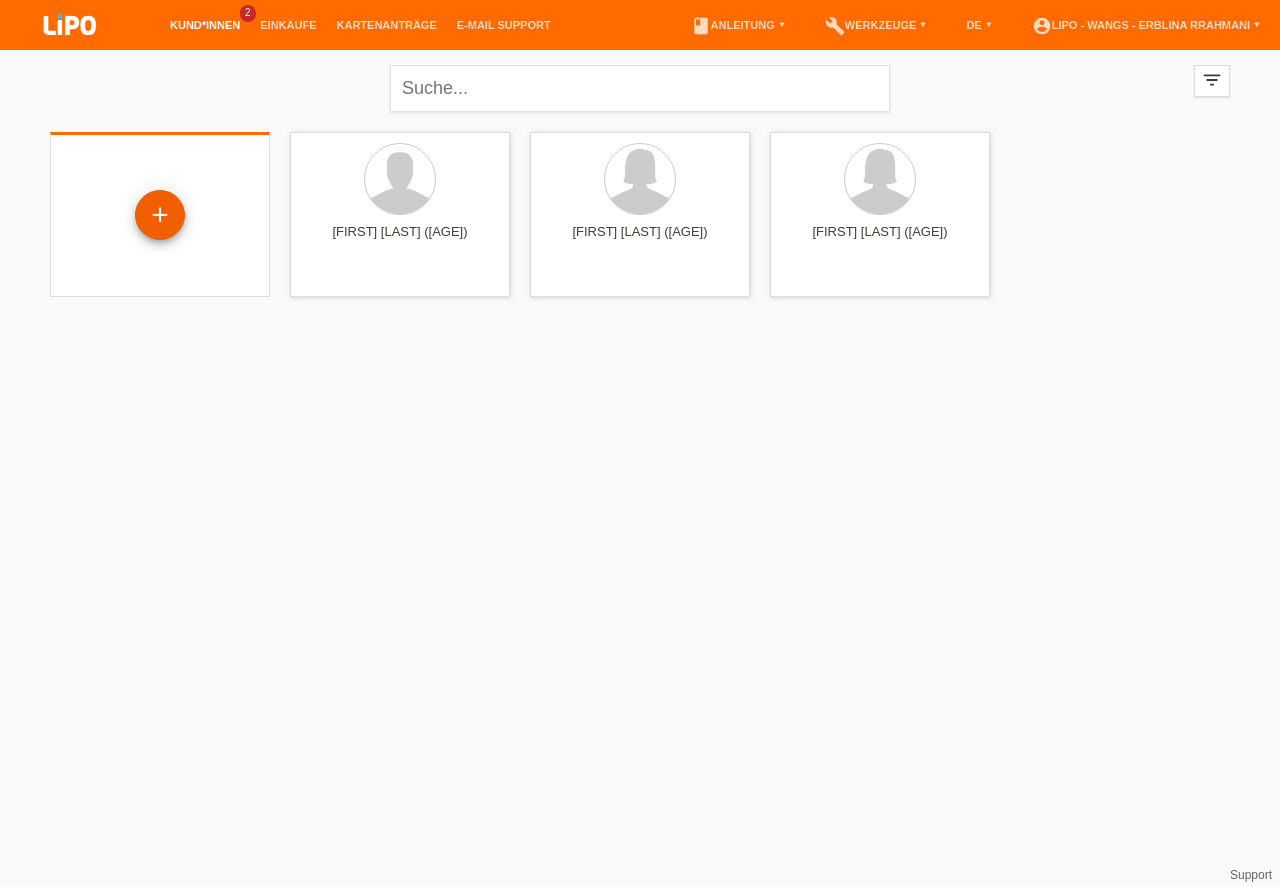 click on "+" at bounding box center [160, 215] 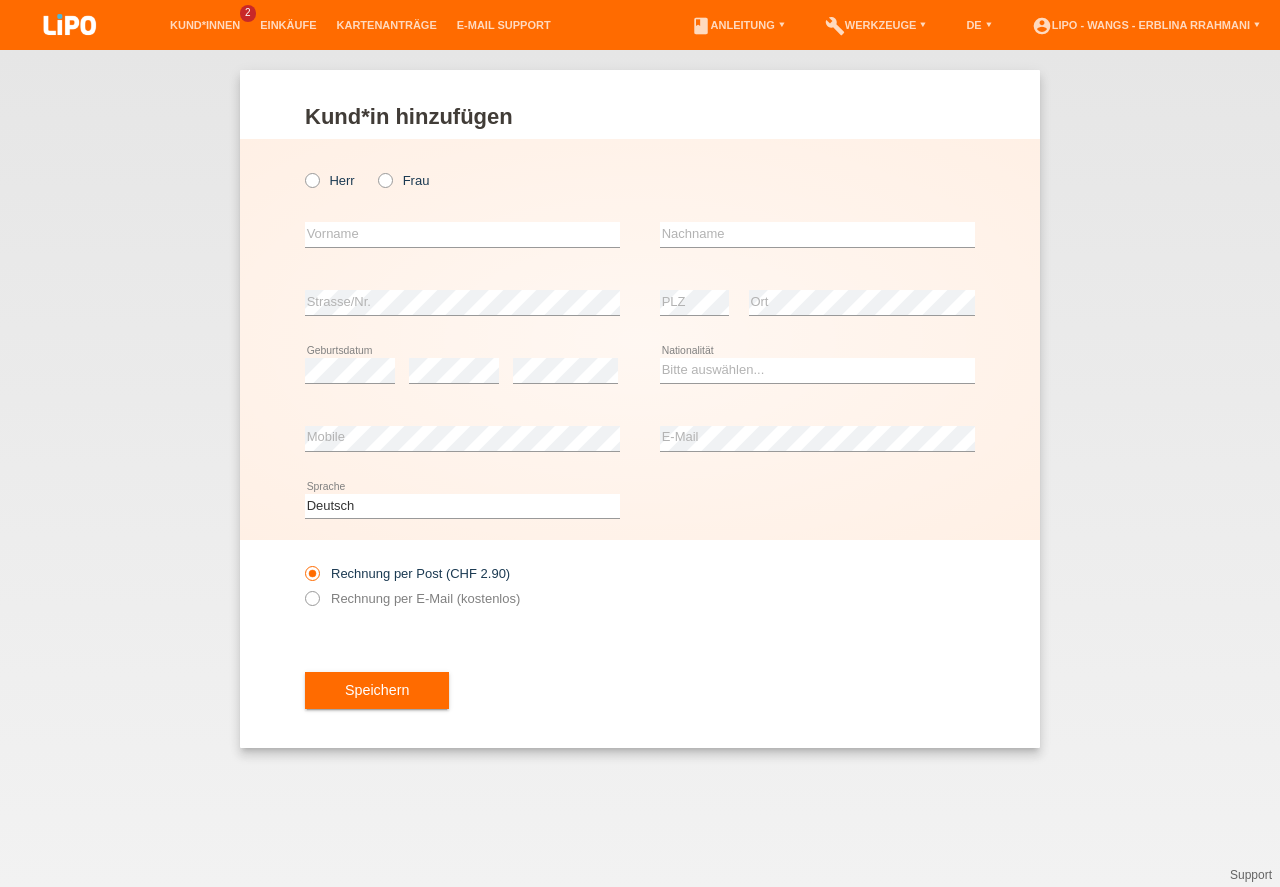 scroll, scrollTop: 0, scrollLeft: 0, axis: both 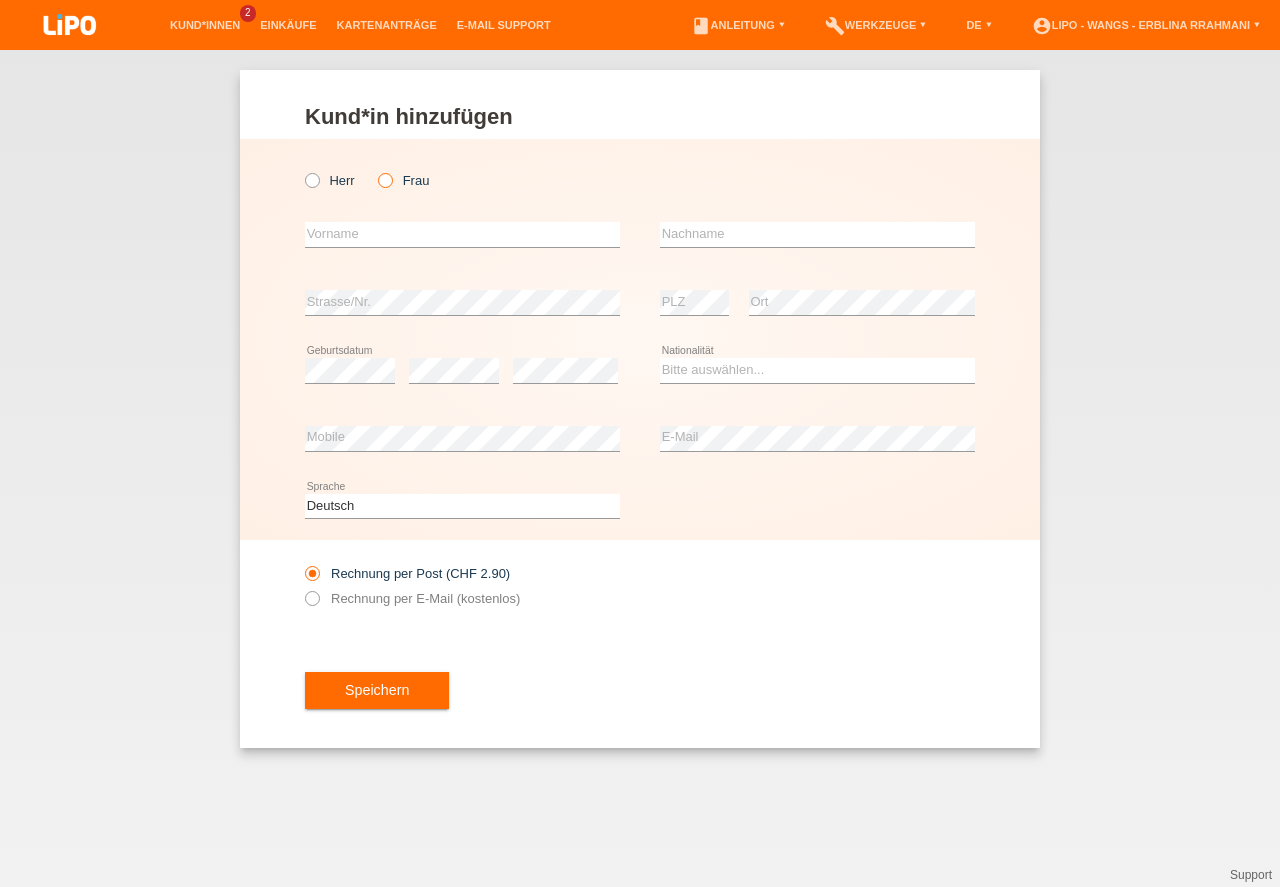 click at bounding box center (375, 170) 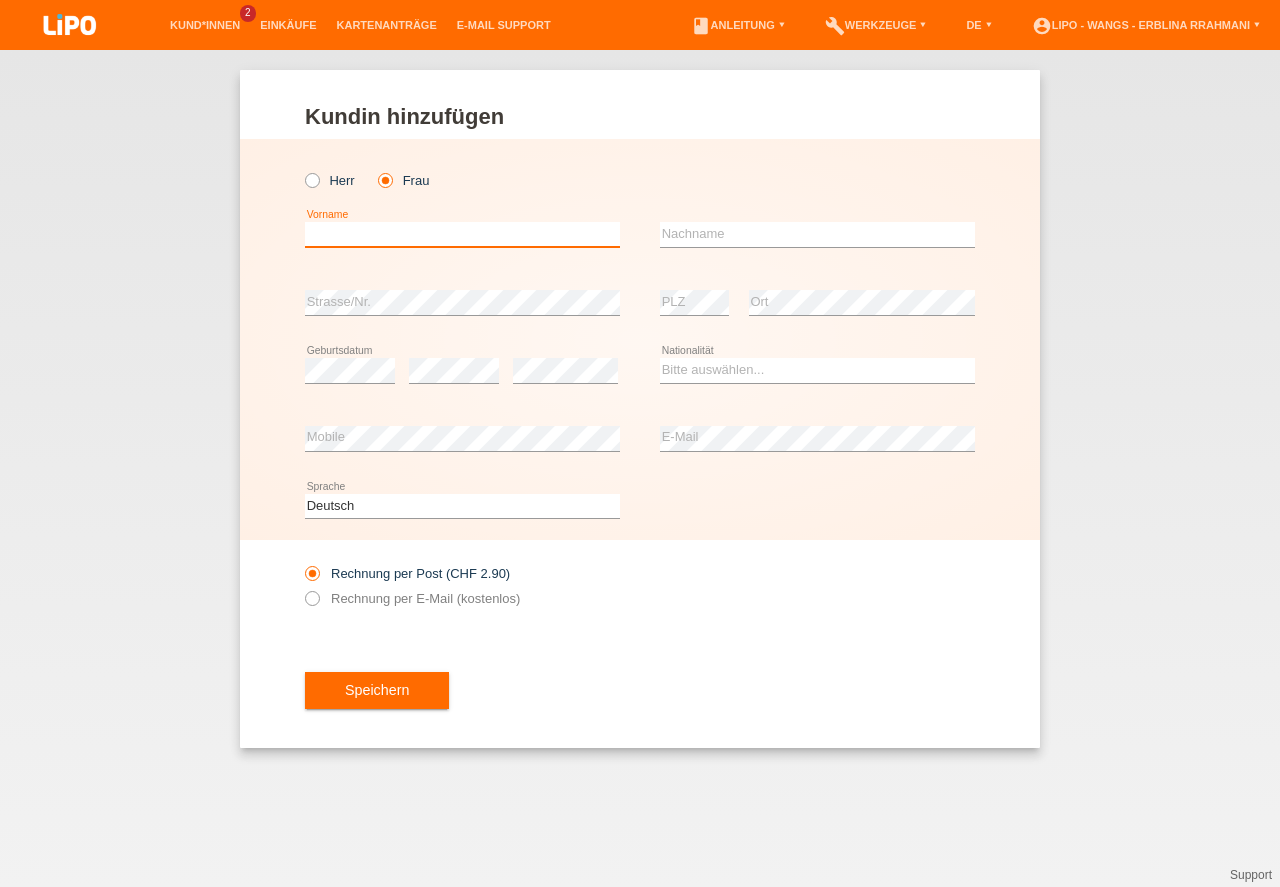 click at bounding box center [462, 234] 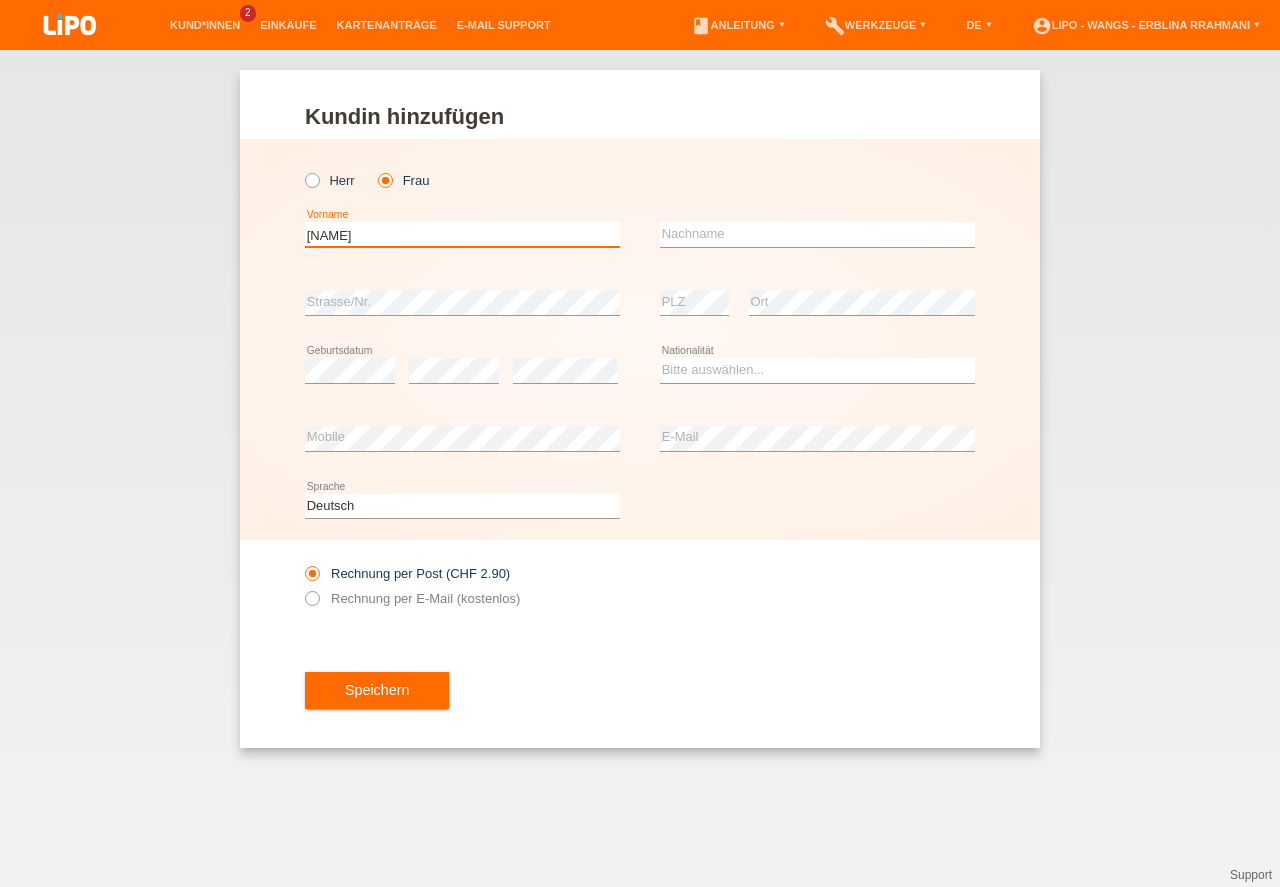 type on "nezha" 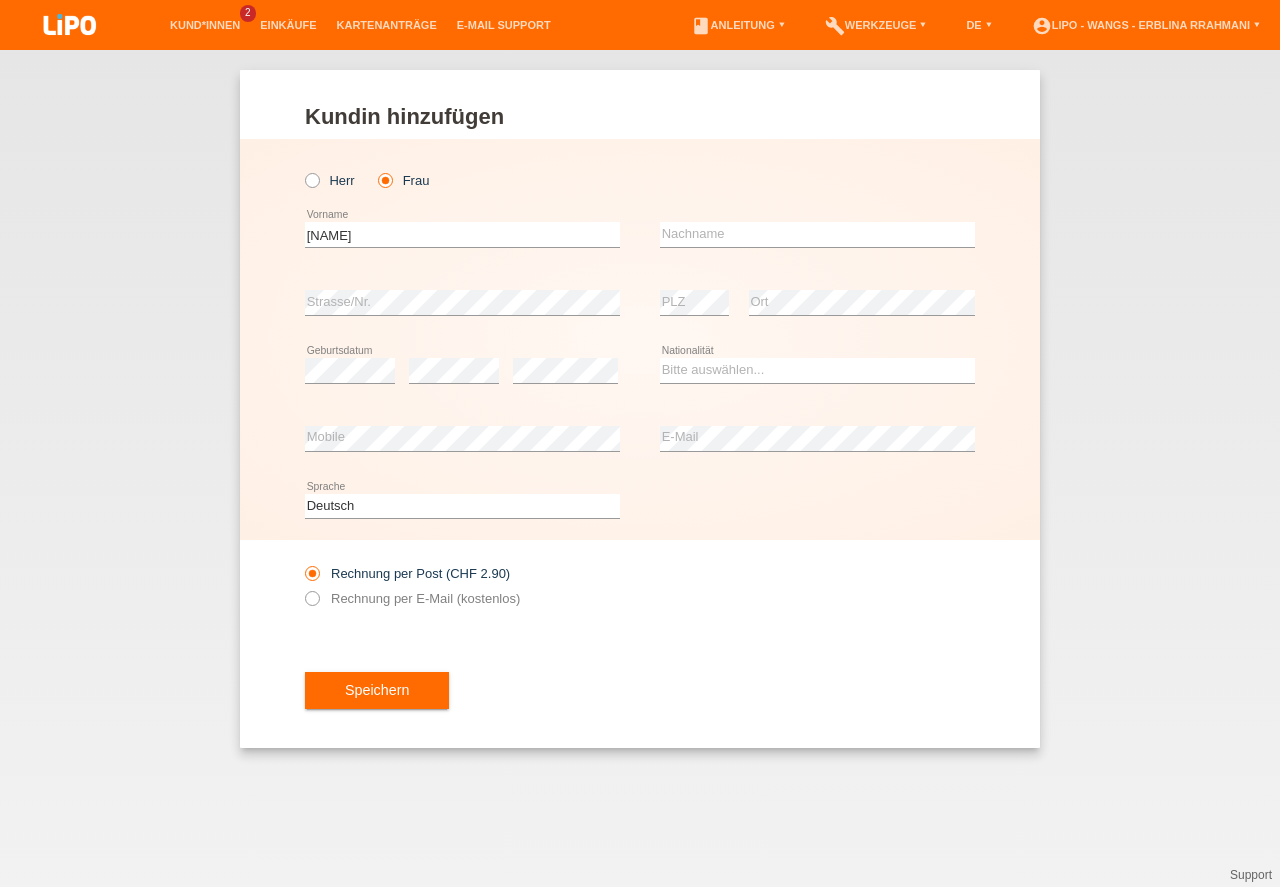 click on "error
Nachname" at bounding box center [817, 235] 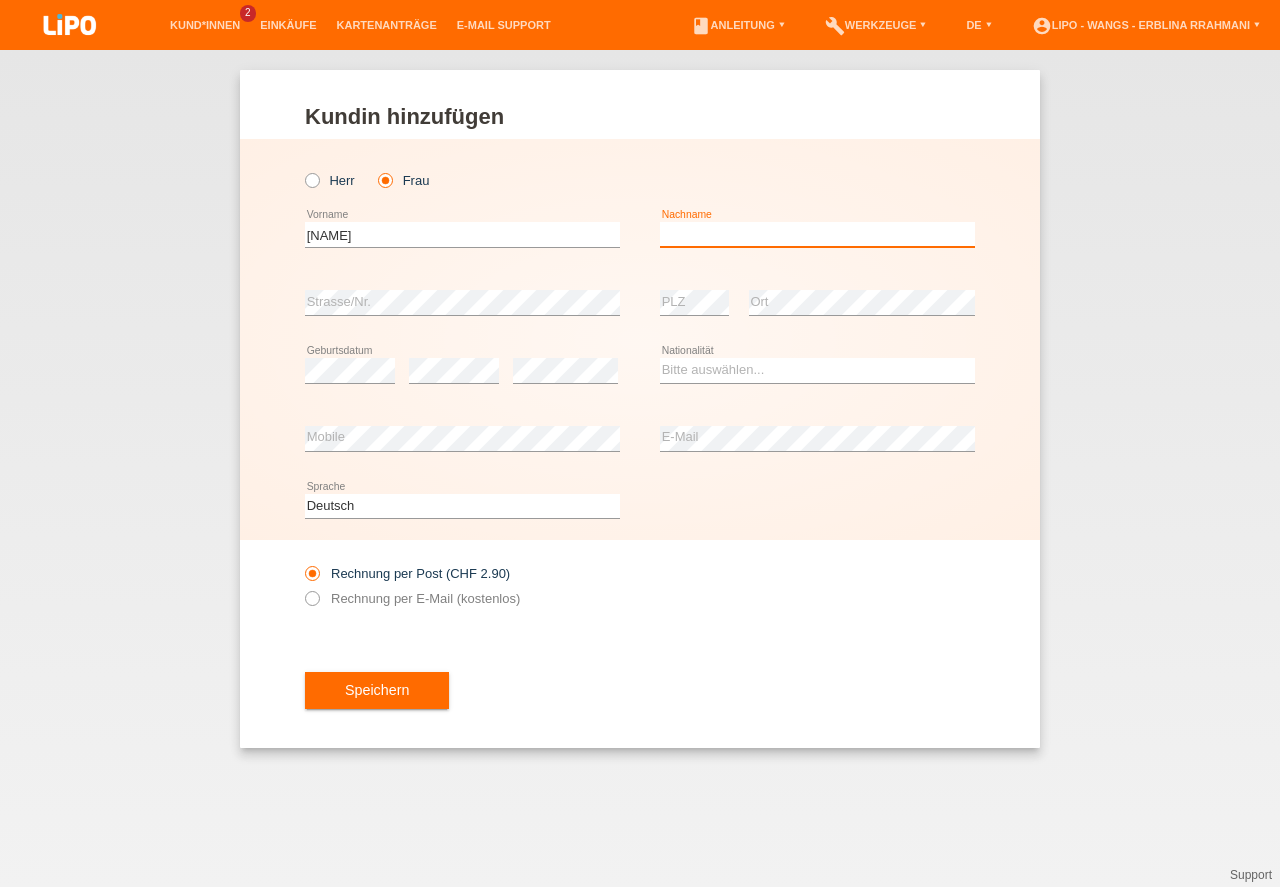click at bounding box center [817, 234] 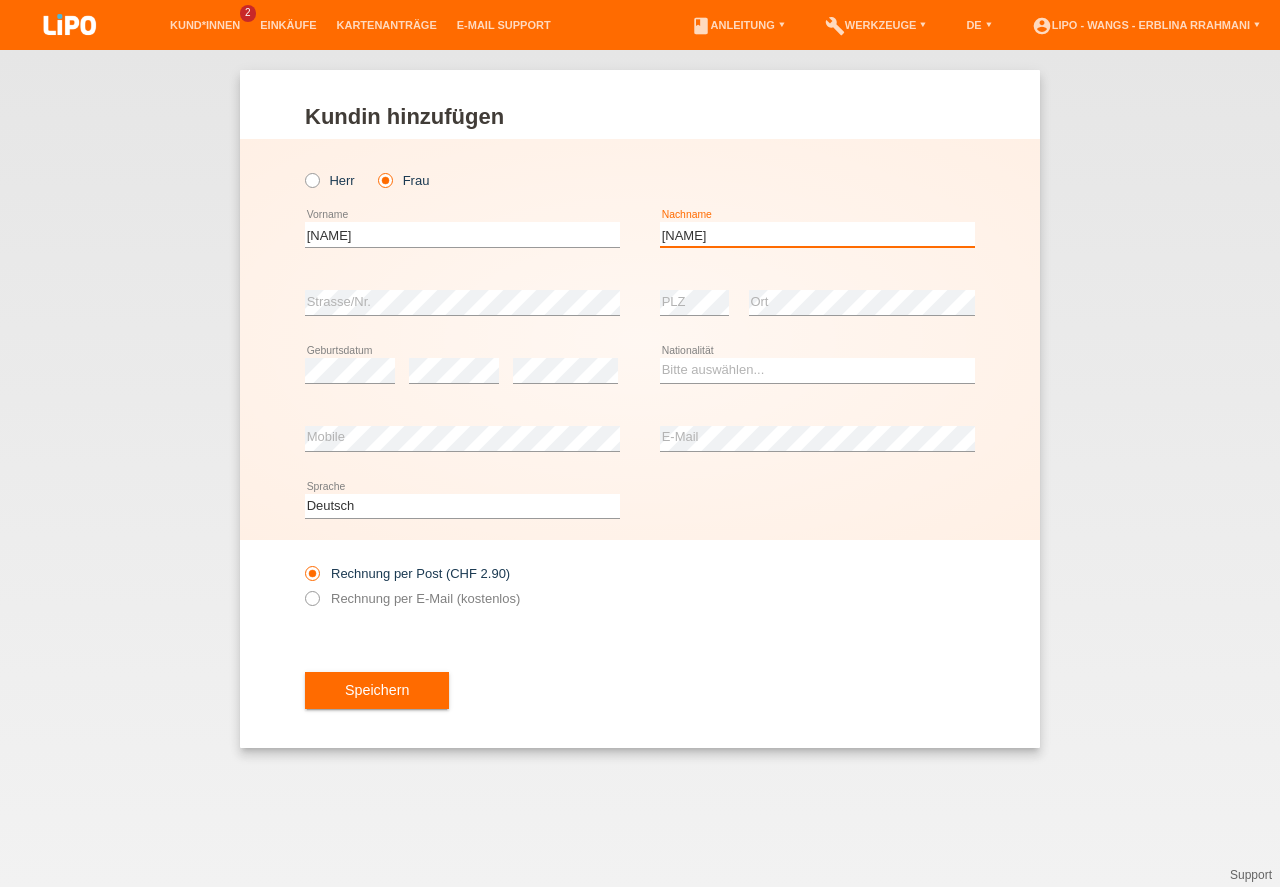 type on "klara" 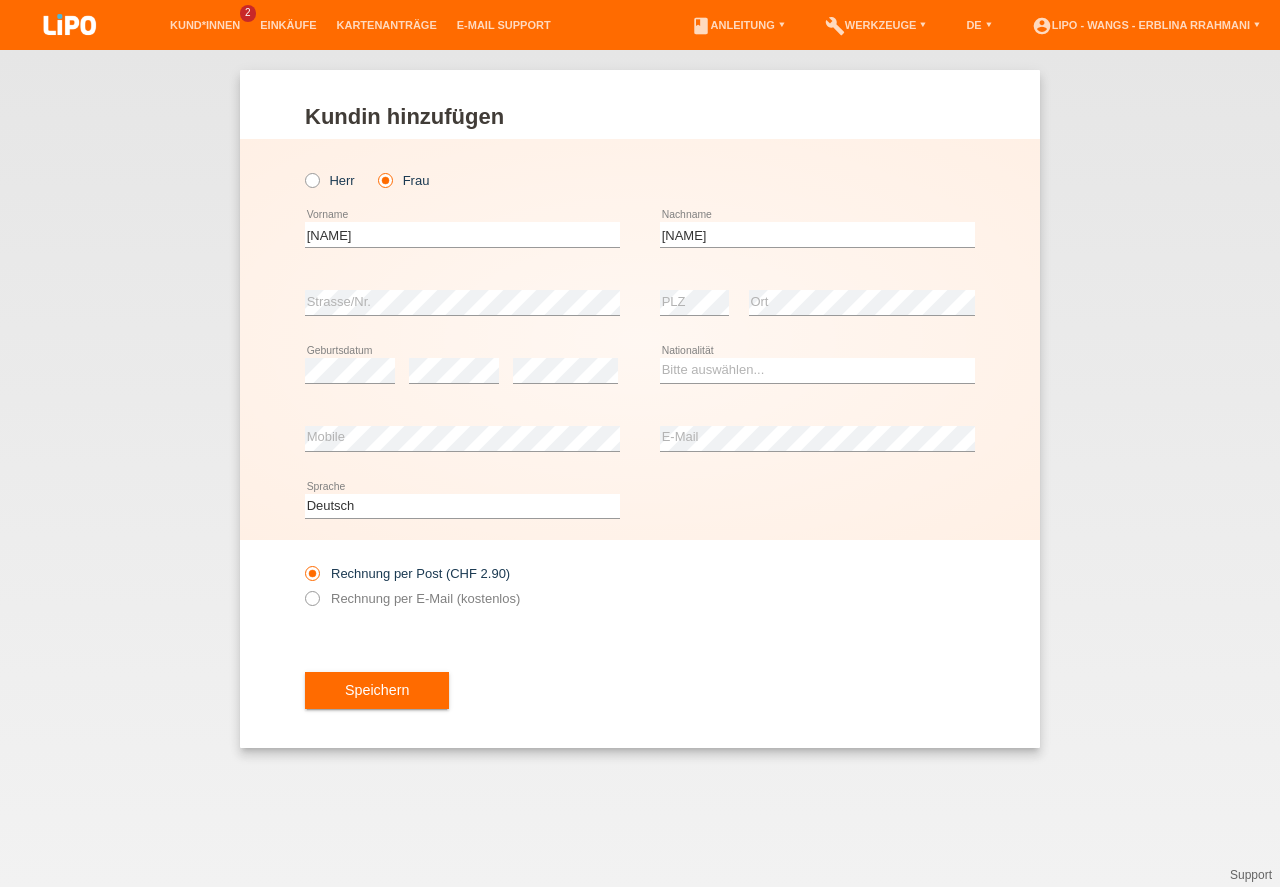 click on "error
Strasse/Nr." at bounding box center (462, 303) 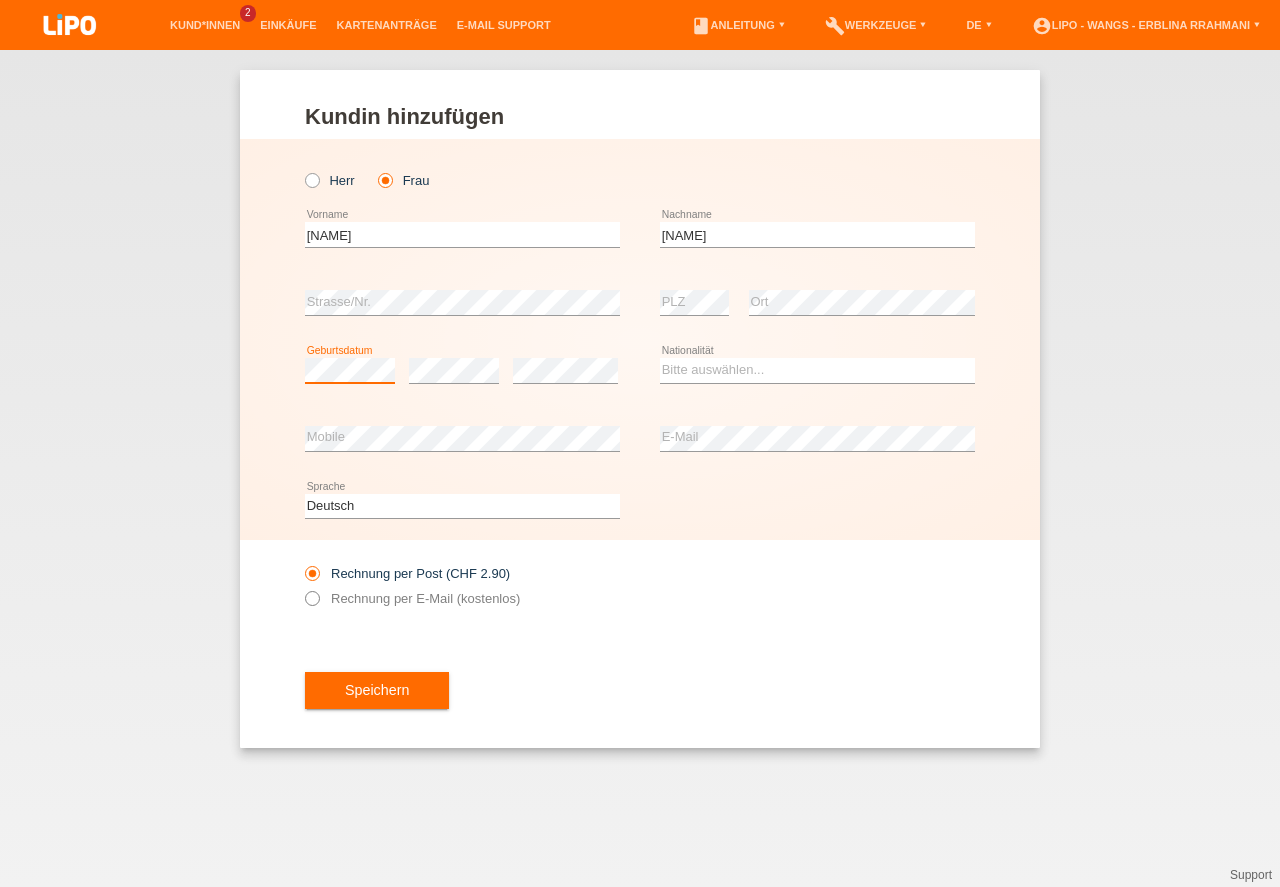 scroll, scrollTop: 0, scrollLeft: 0, axis: both 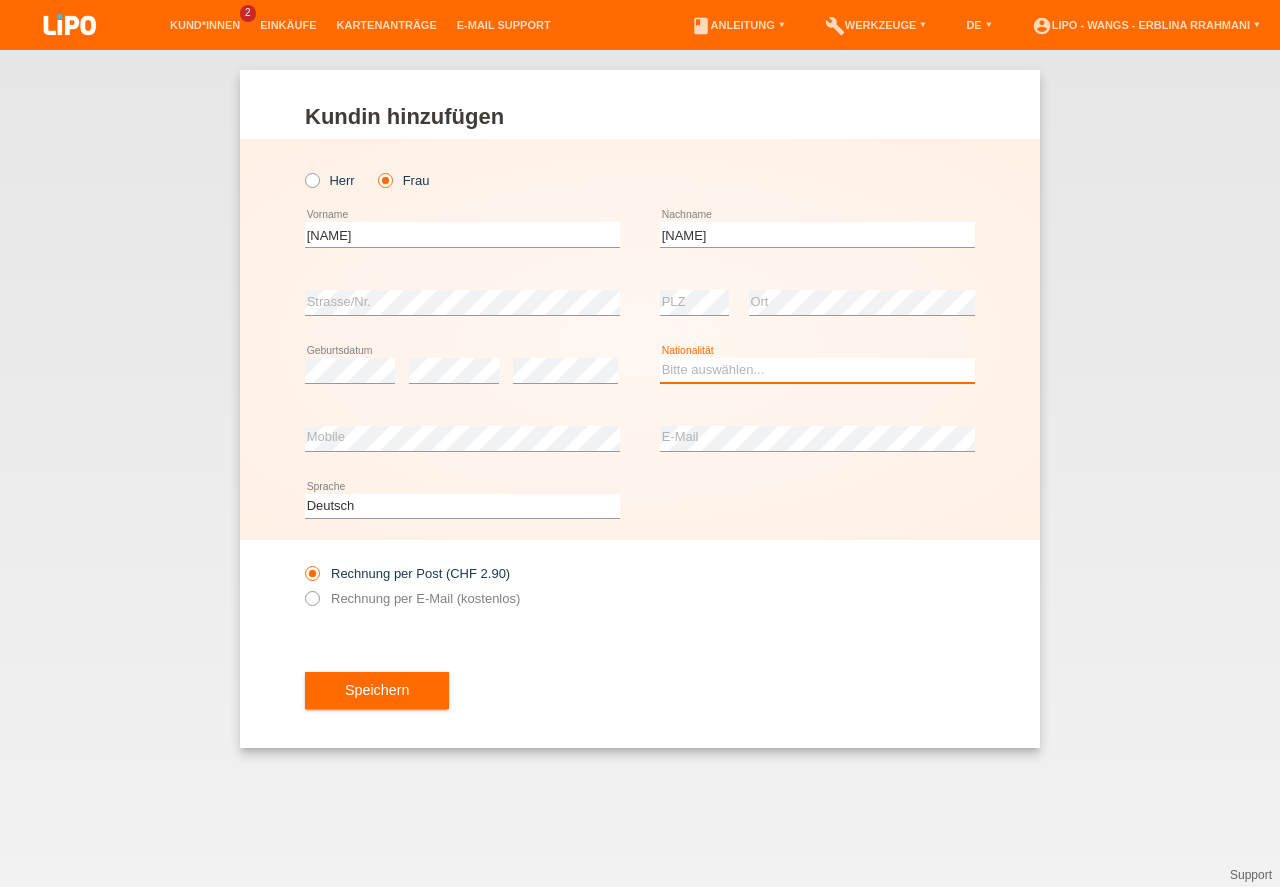 click on "Bitte auswählen...
Schweiz
Deutschland
Liechtenstein
Österreich
------------
Afghanistan
Ägypten
Åland
Albanien
Algerien" at bounding box center [817, 370] 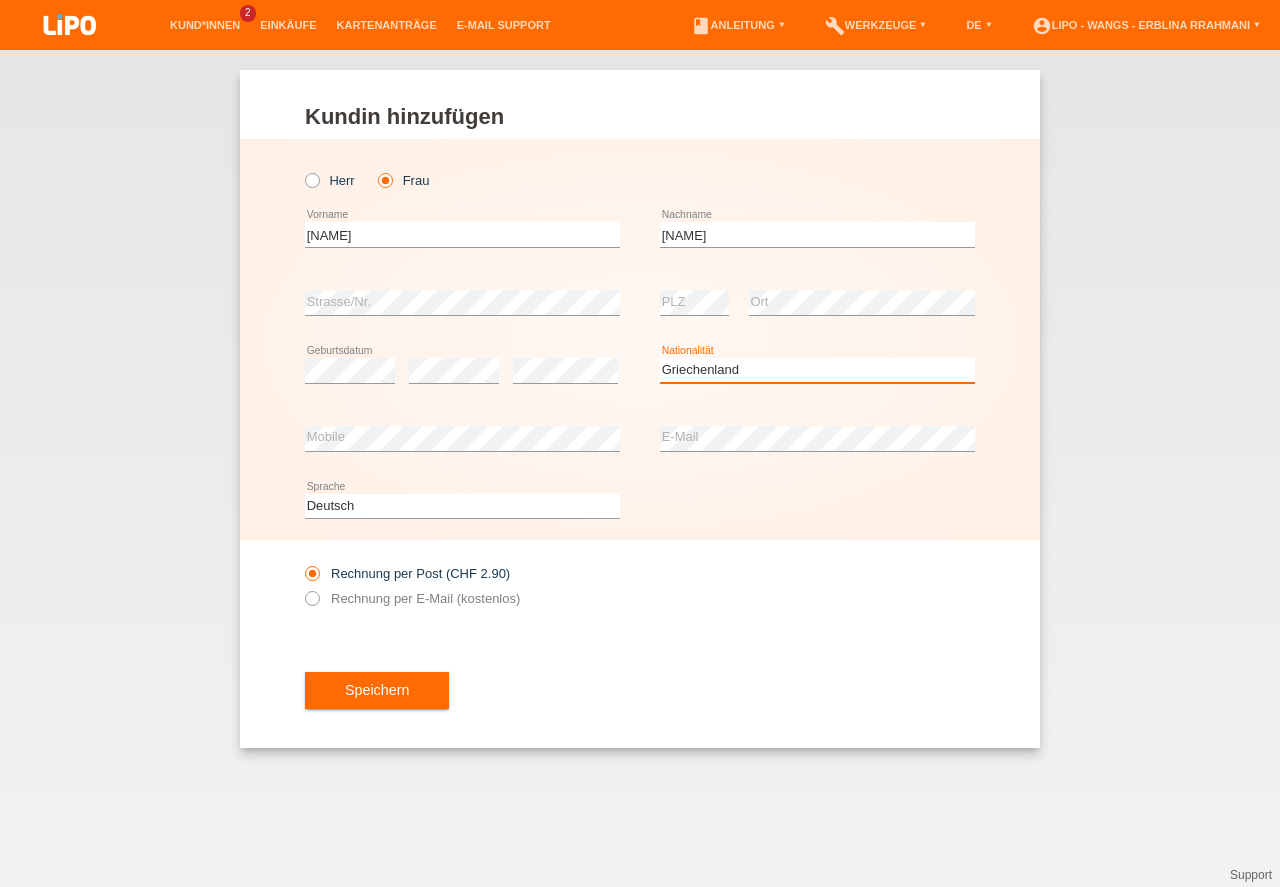 click on "Griechenland" at bounding box center [0, 0] 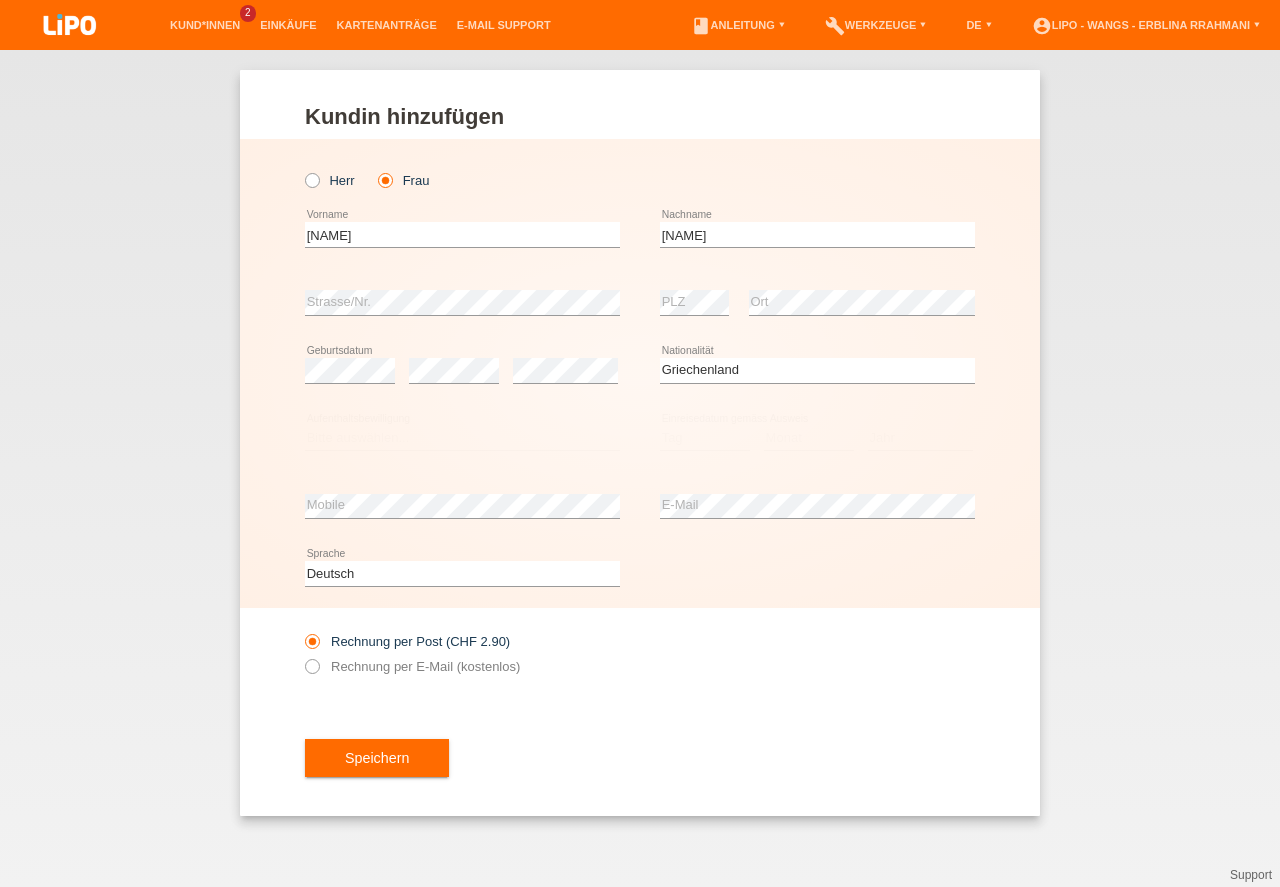 click on "error
E-Mail" at bounding box center (817, 506) 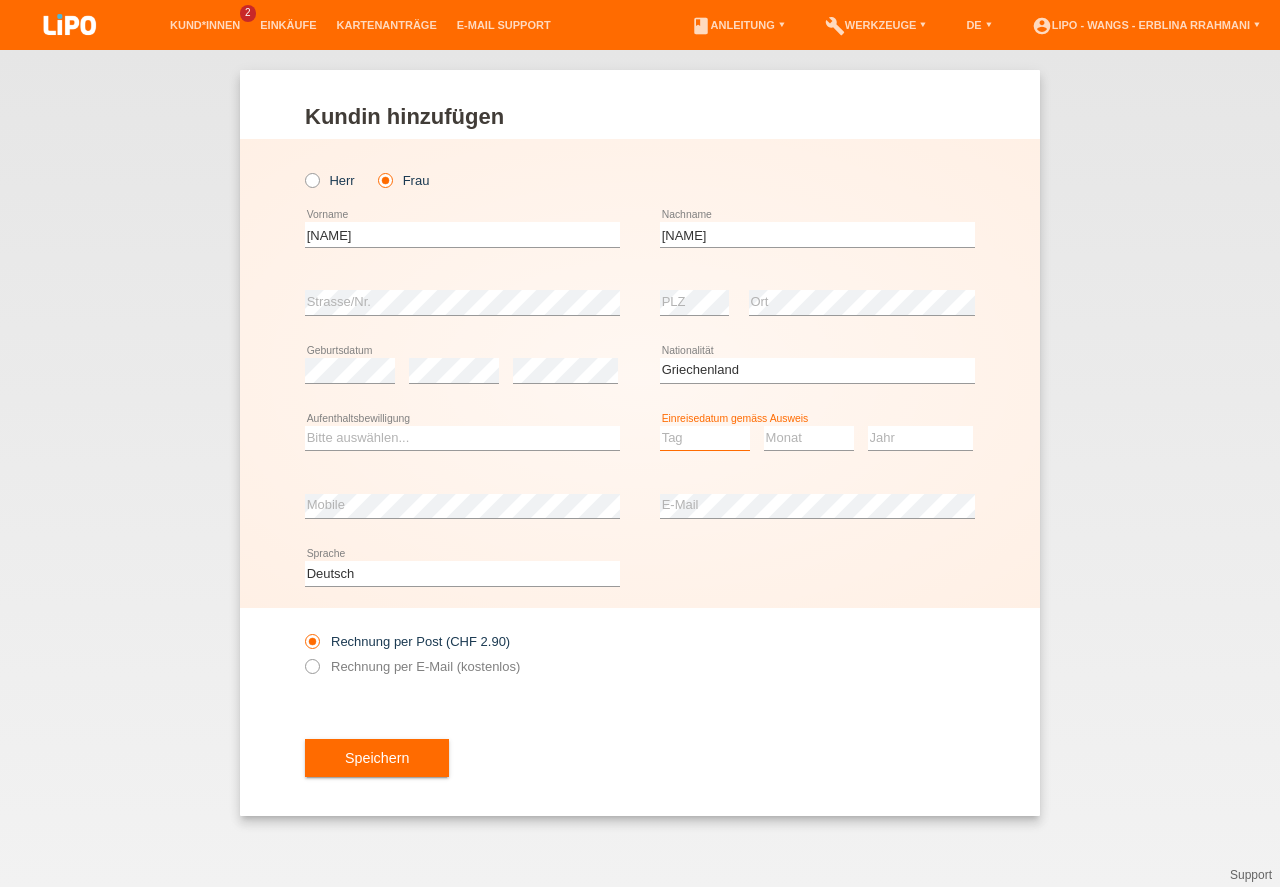 click on "Tag
01
02
03
04
05
06
07
08
09
10 11" at bounding box center [705, 438] 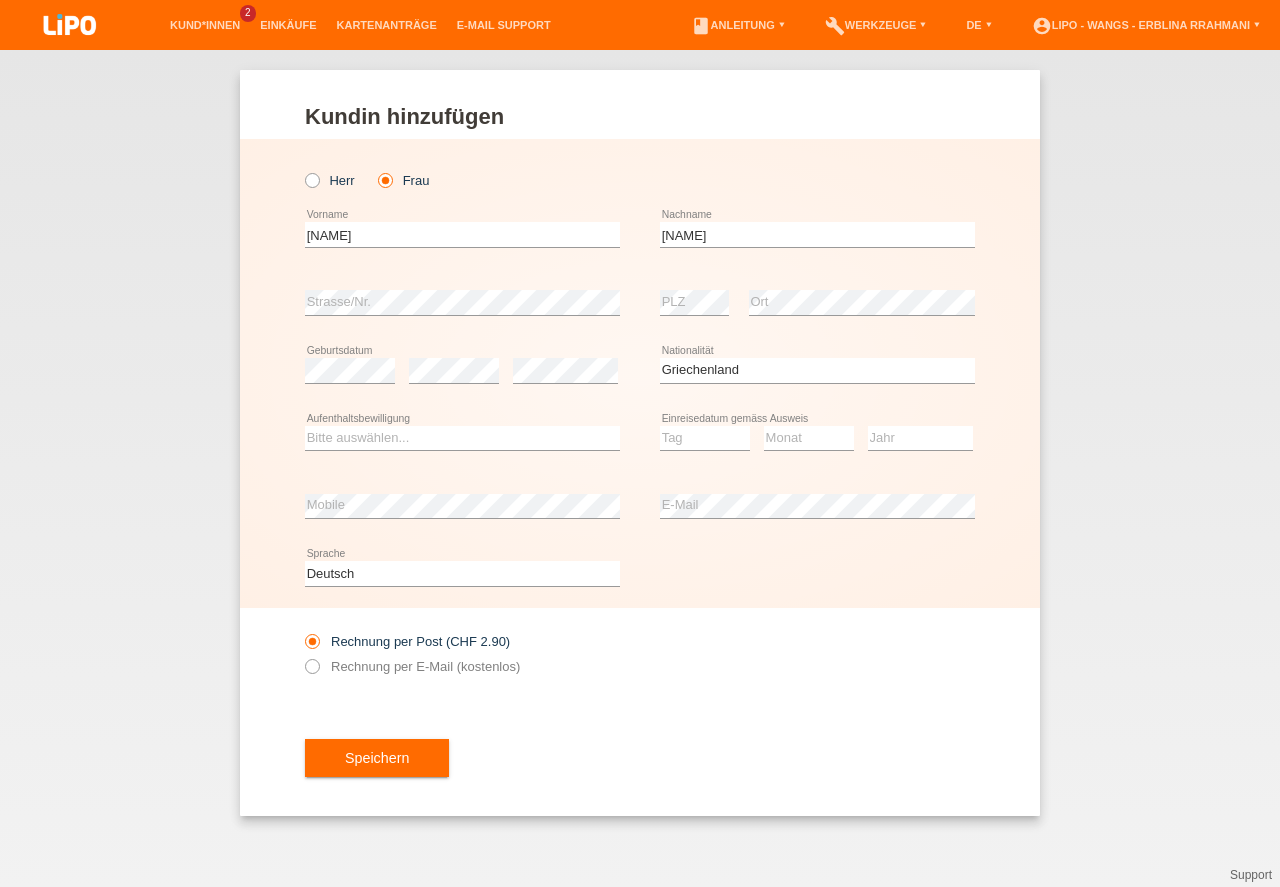 click on "Bitte auswählen...
C
B
B - Flüchtlingsstatus
Andere
error
Aufenthaltsbewilligung" at bounding box center (462, 439) 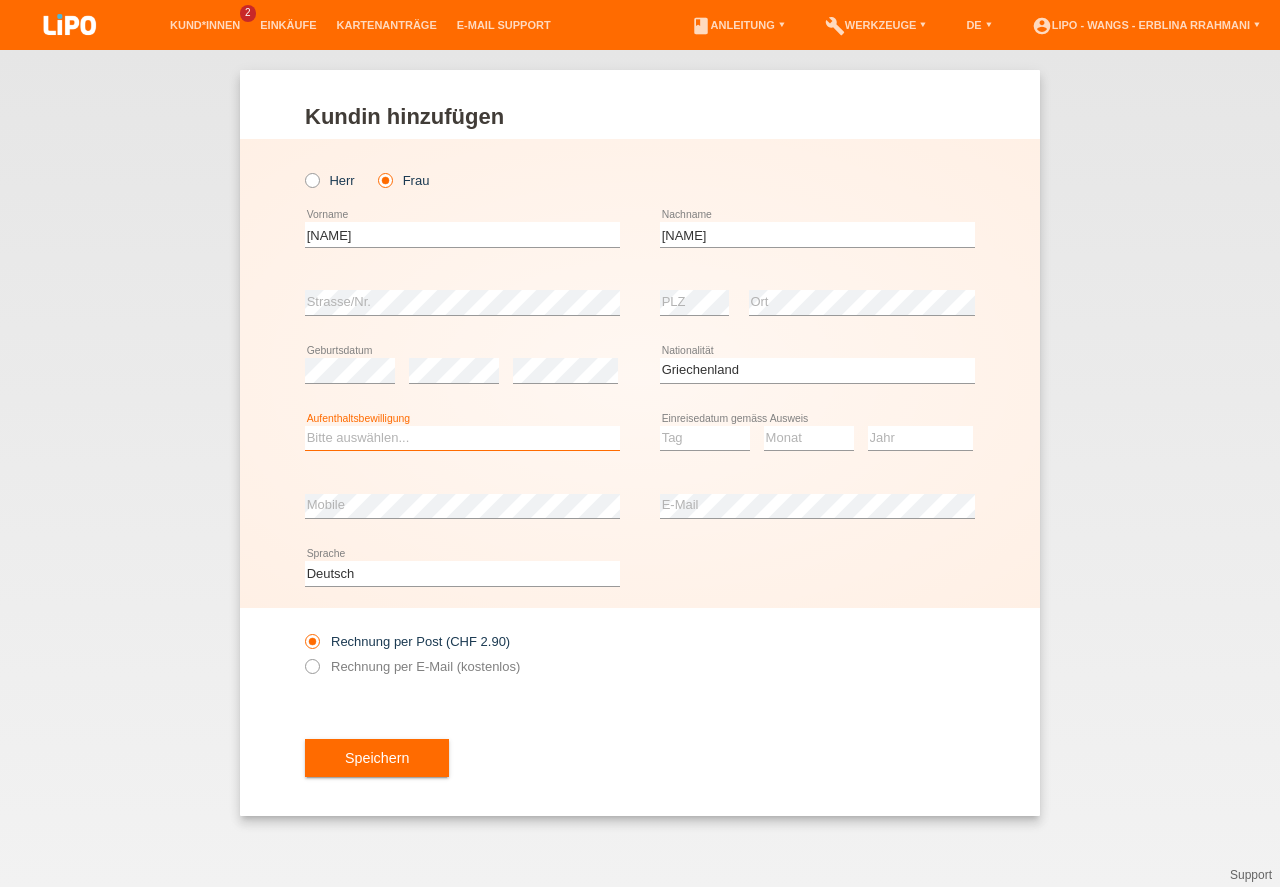 click on "Bitte auswählen...
C
B
B - Flüchtlingsstatus
Andere" at bounding box center (462, 438) 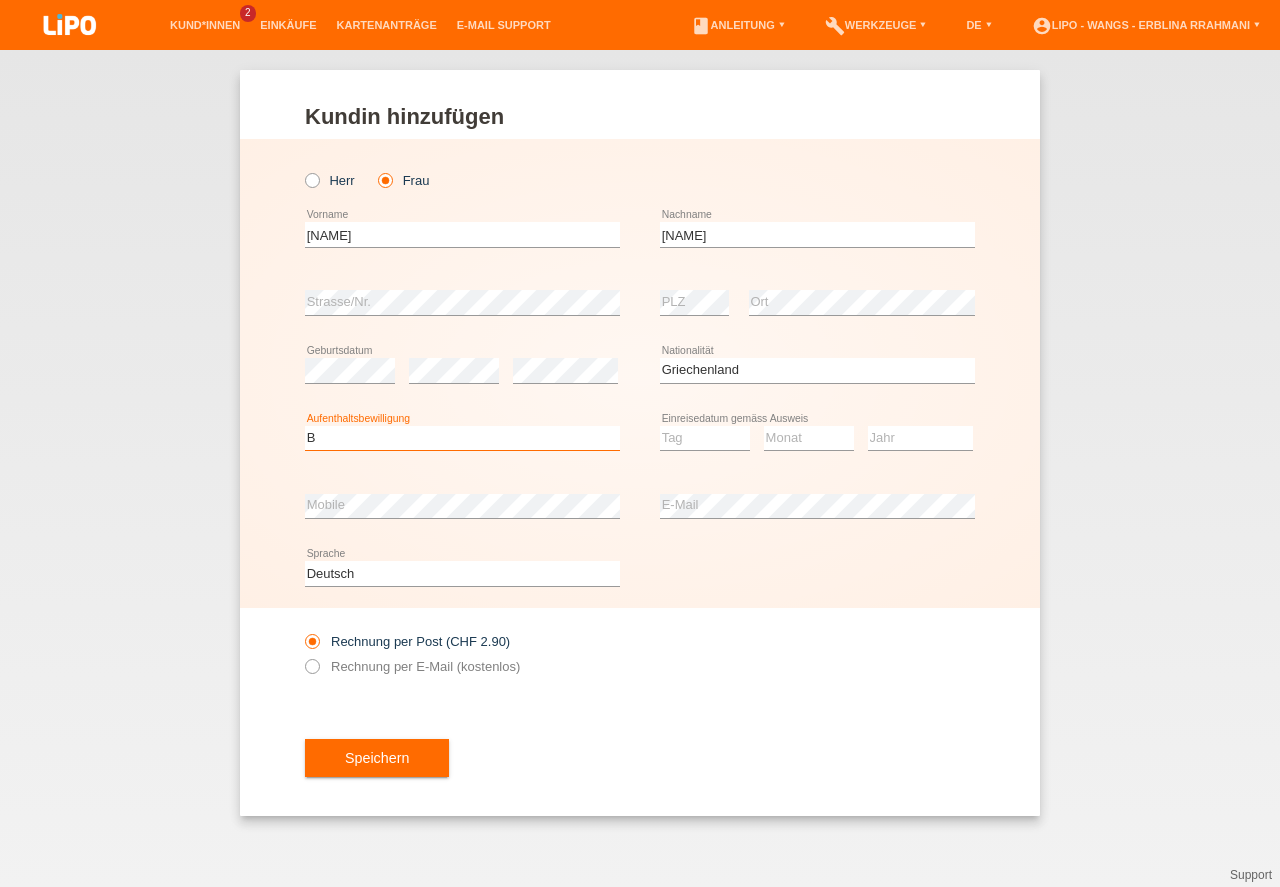 click on "B" at bounding box center [0, 0] 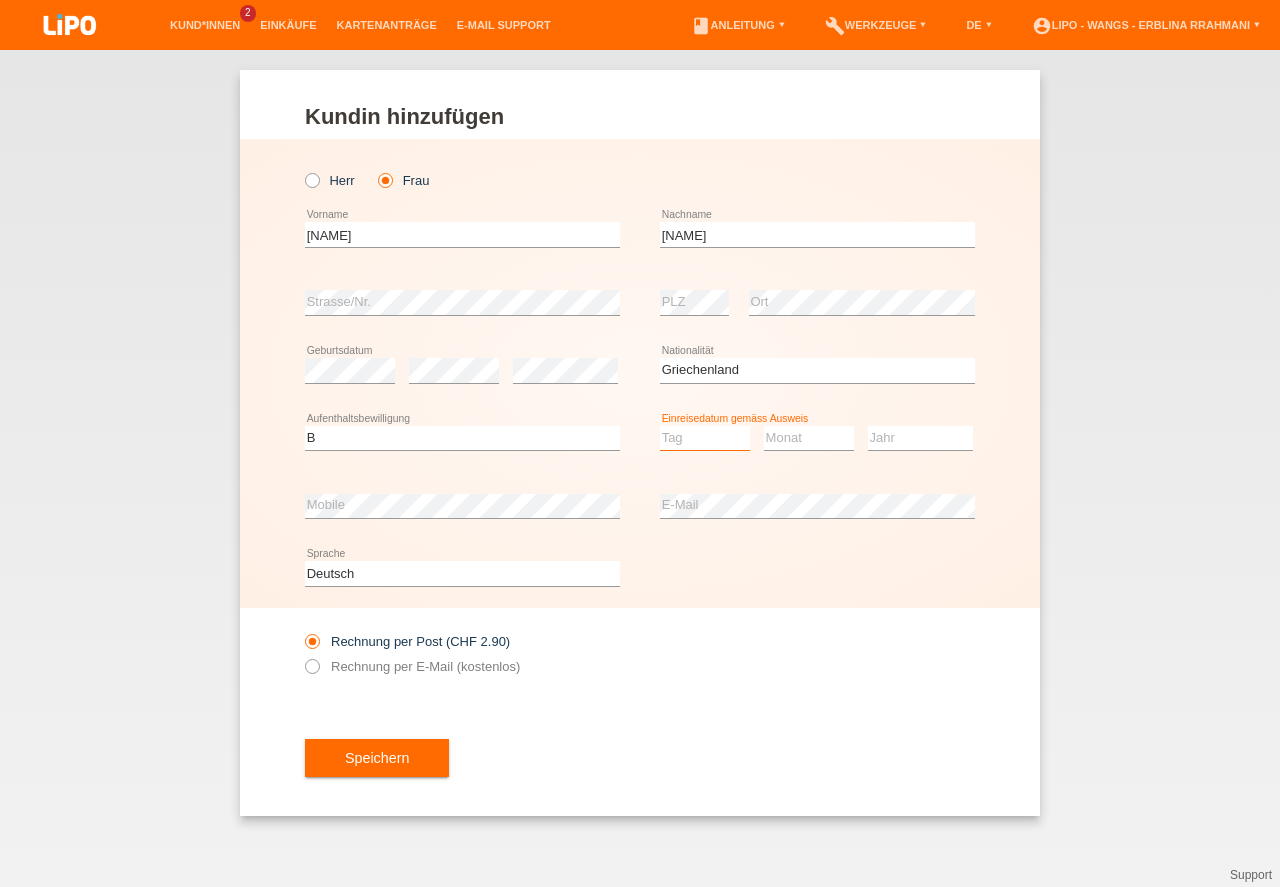 click on "Tag
01
02
03
04
05
06
07
08
09
10 11" at bounding box center [705, 438] 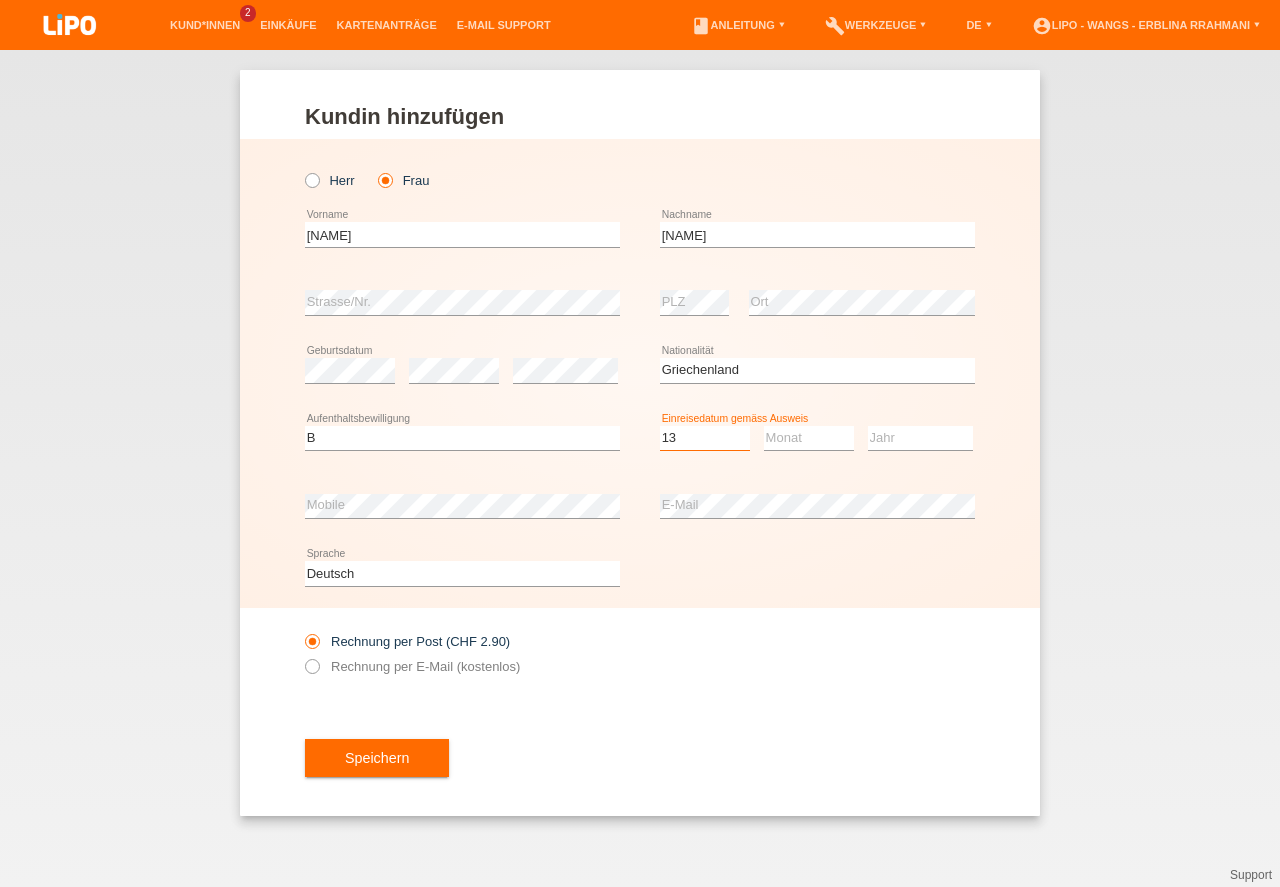 click on "13" at bounding box center (0, 0) 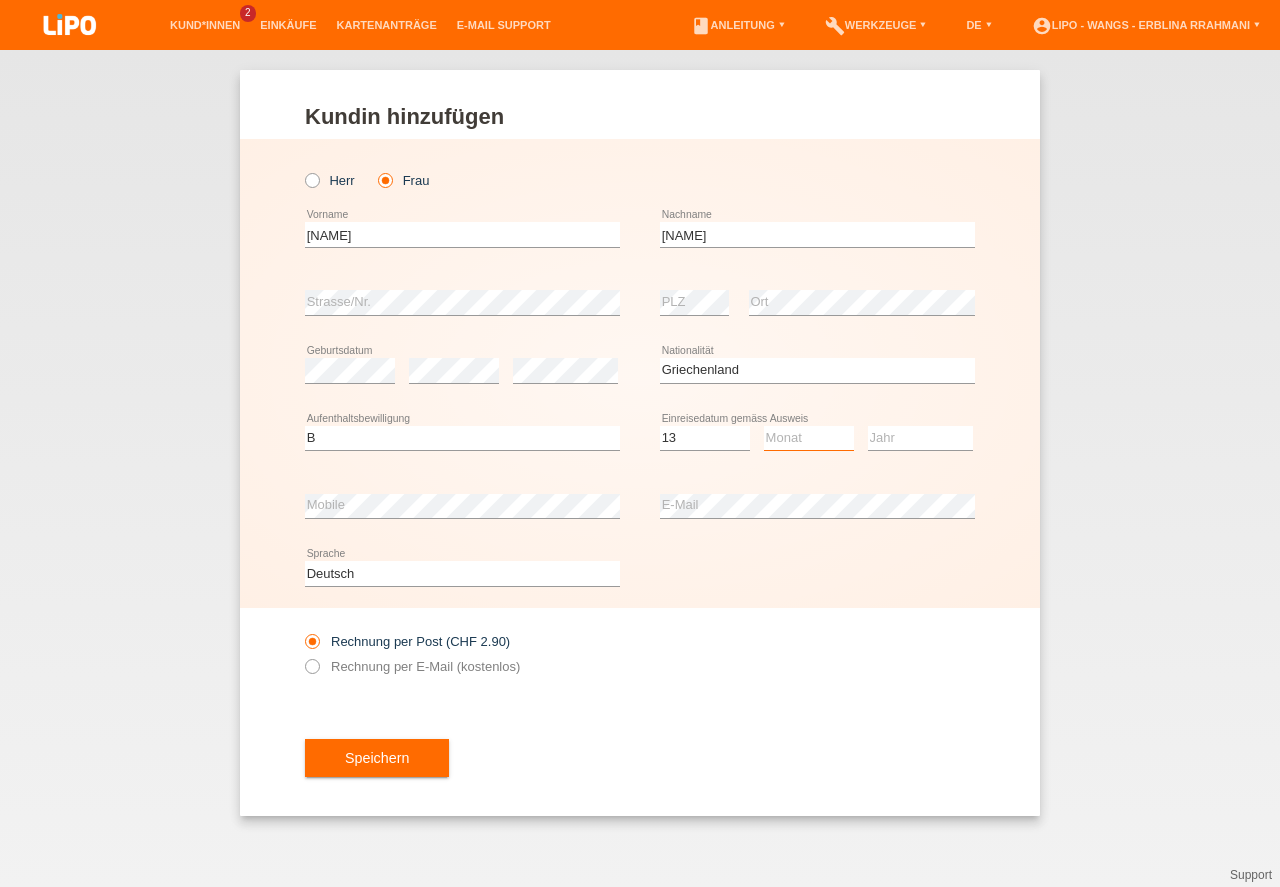 click on "Monat
01
02
03
04
05
06
07
08
09
10 11" at bounding box center [809, 438] 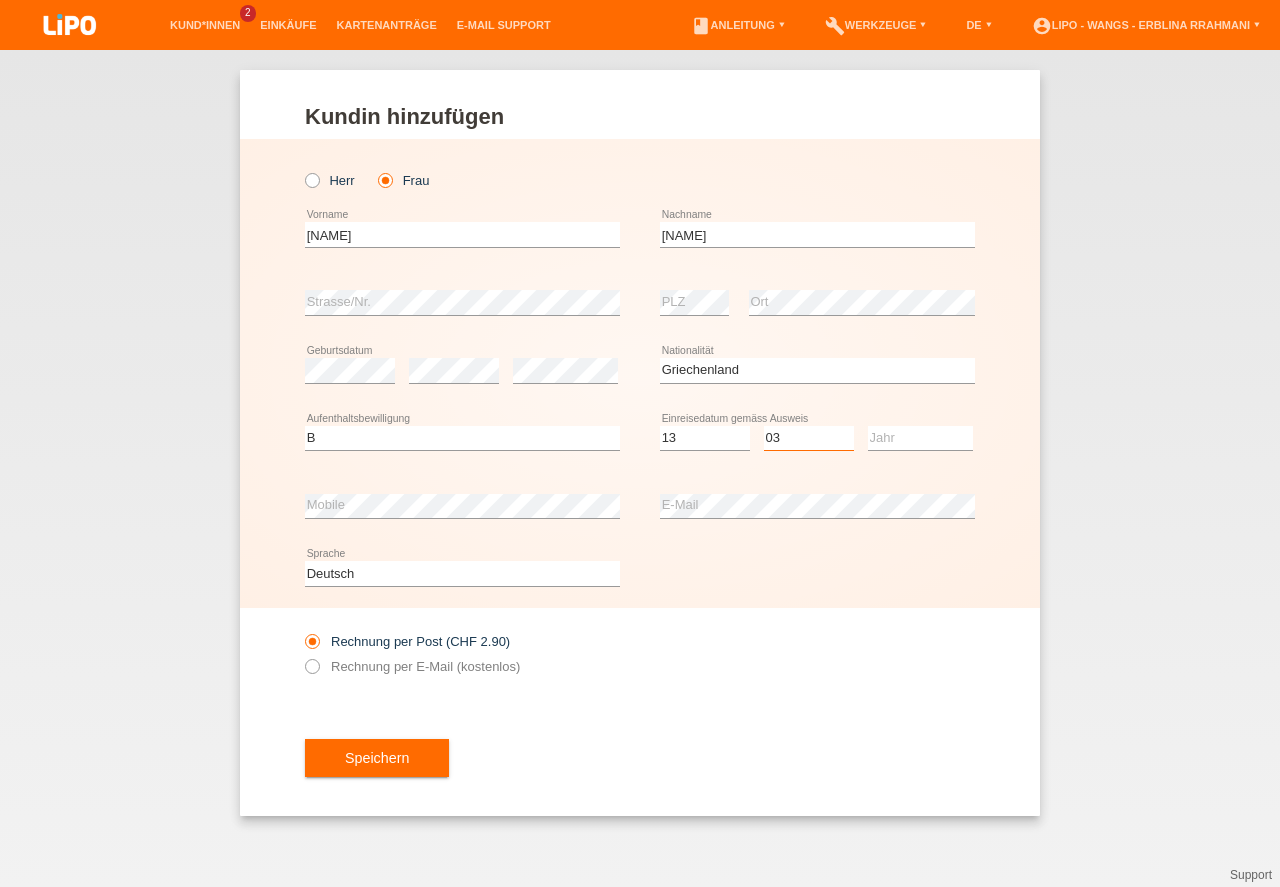 click on "03" at bounding box center [0, 0] 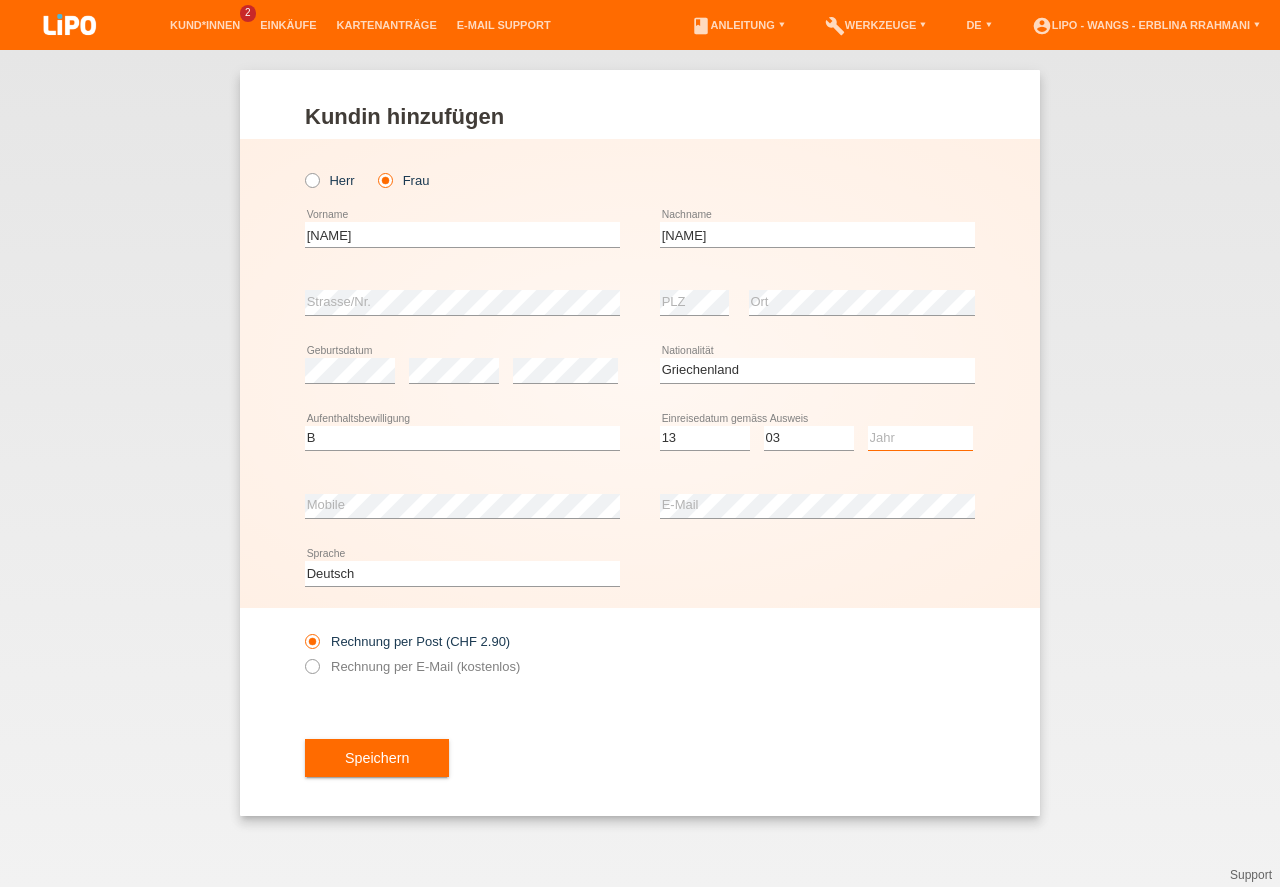 click on "Jahr
2025
2024
2023
2022
2021
2020
2019
2018
2017 2016 2015 2014 2013 2012 2011 2010 2009 2008 2007 2006 2005 2004 2003 2002 2001" at bounding box center (920, 438) 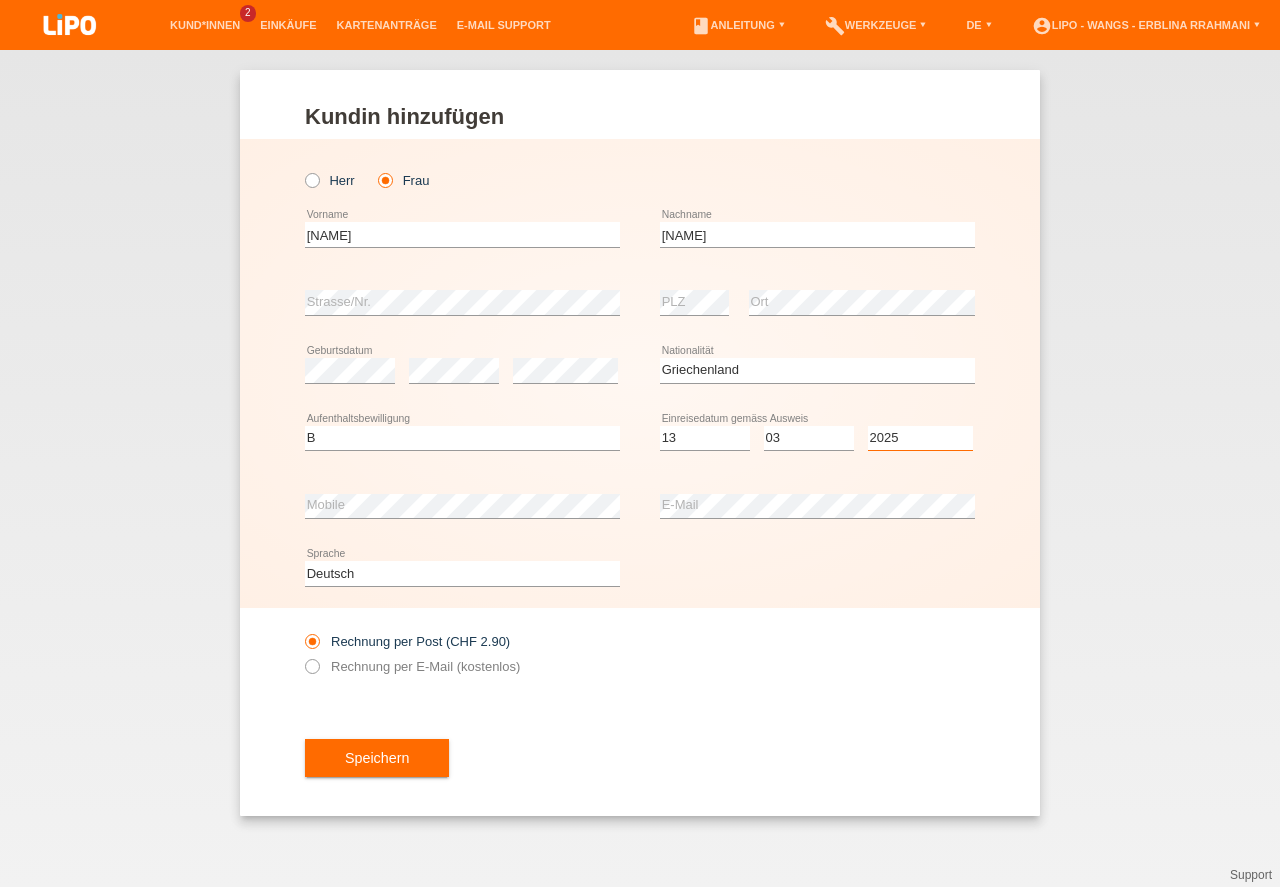 click on "2025" at bounding box center [0, 0] 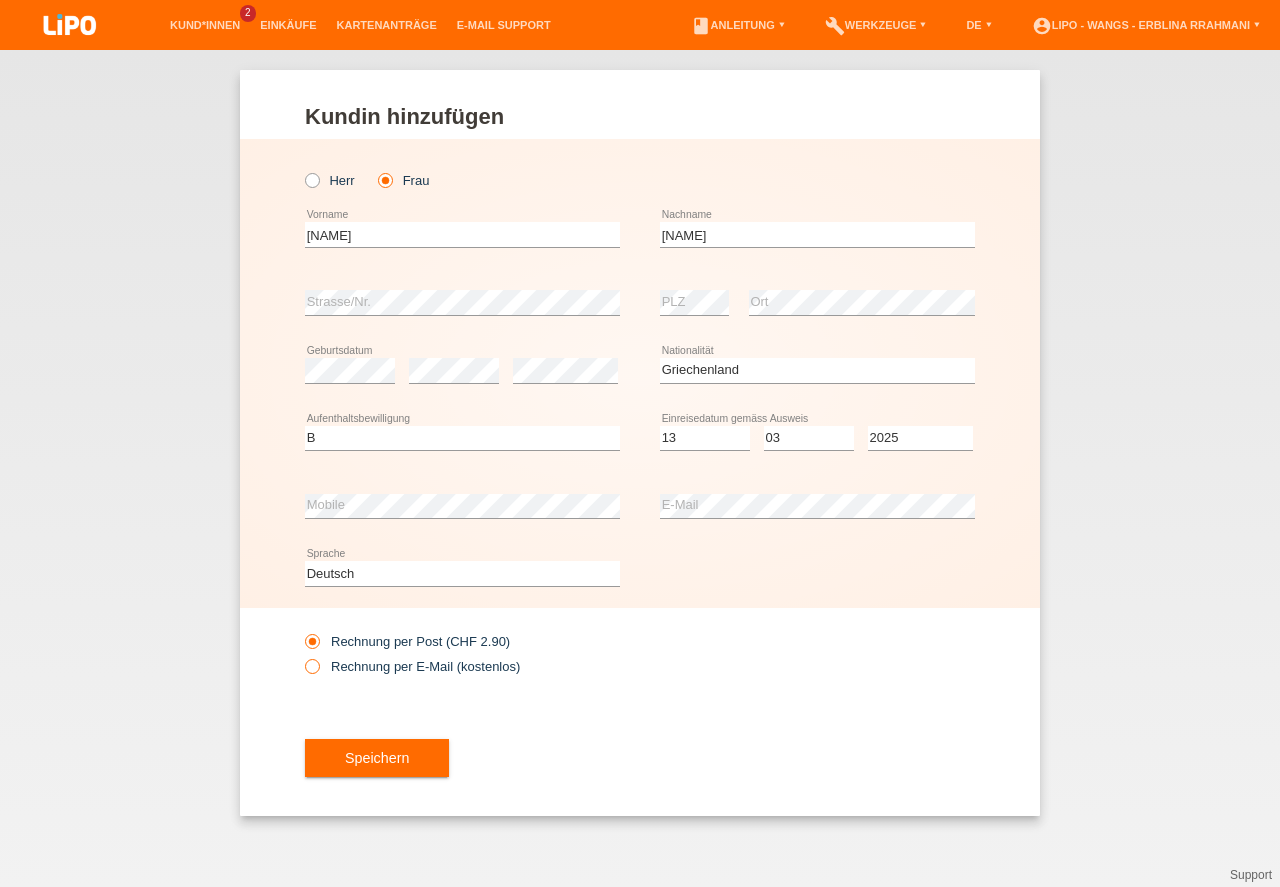 click at bounding box center [302, 656] 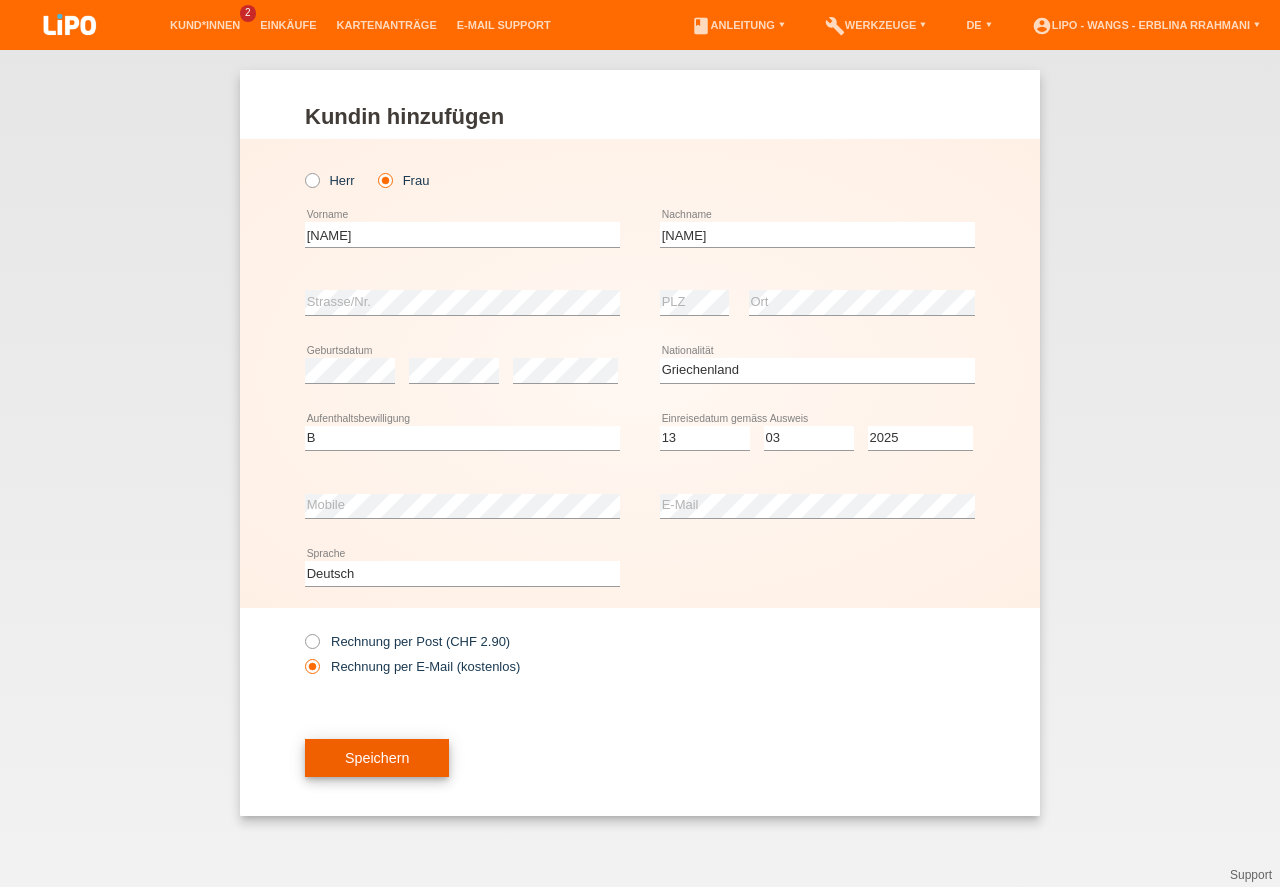 click on "Speichern" at bounding box center (377, 758) 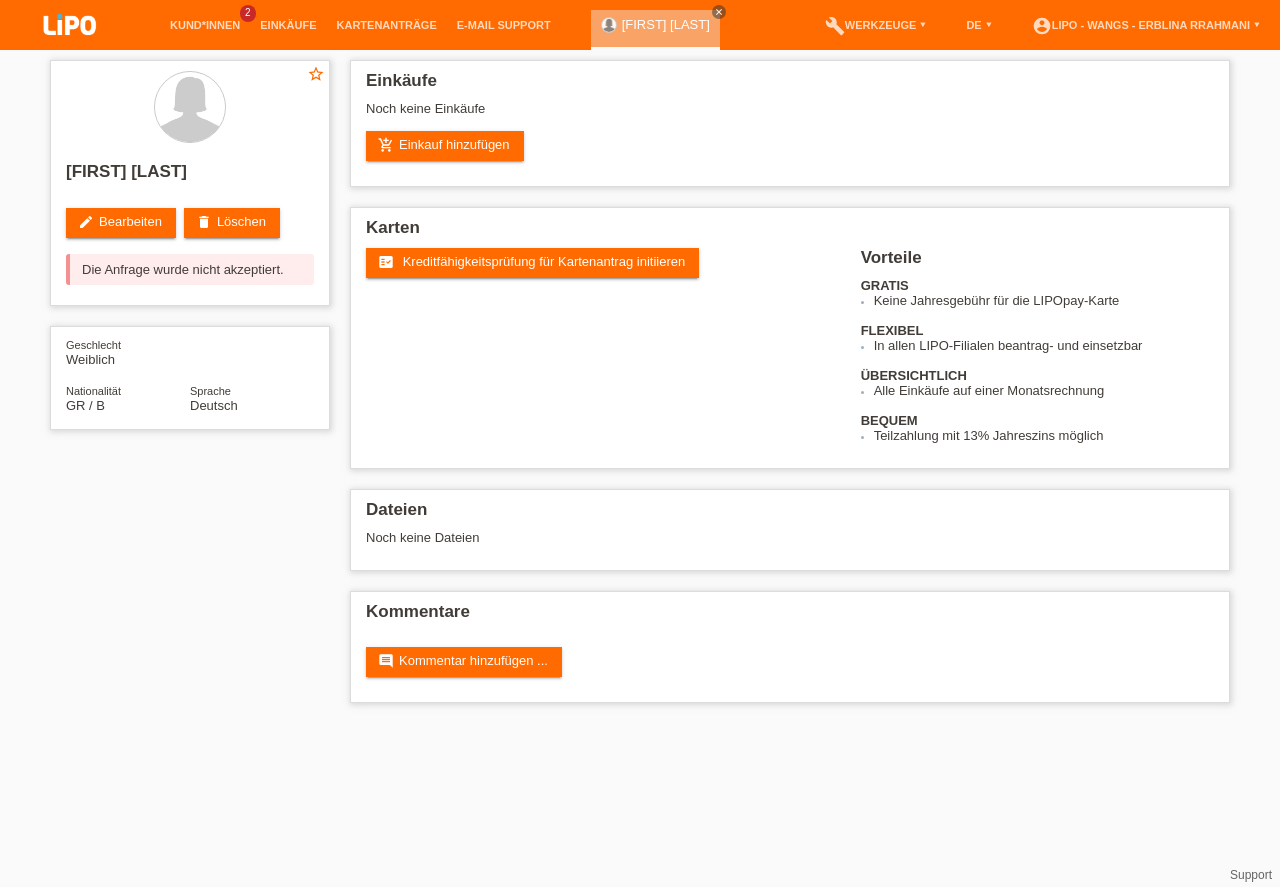click on "add_shopping_cart  Einkauf hinzufügen" at bounding box center [445, 146] 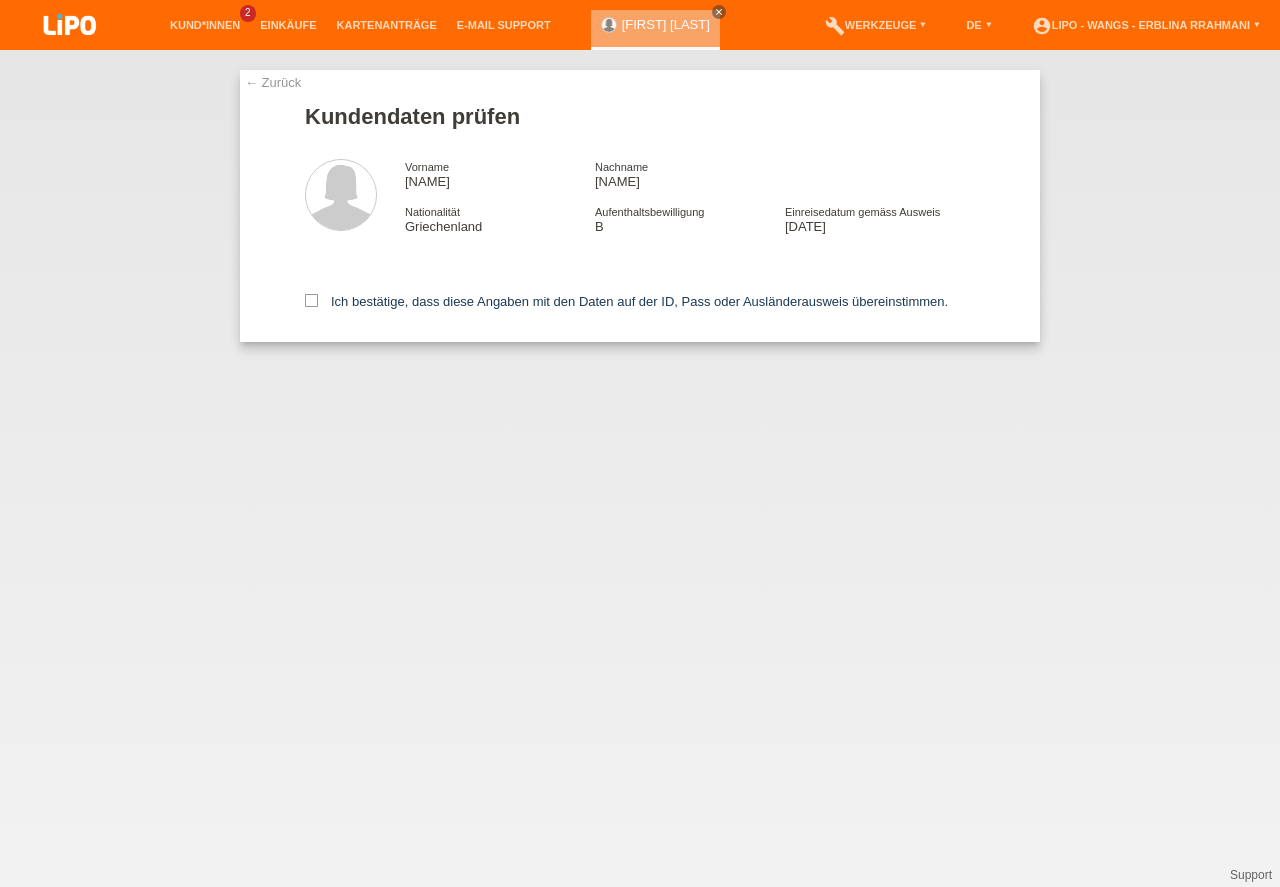 scroll, scrollTop: 0, scrollLeft: 0, axis: both 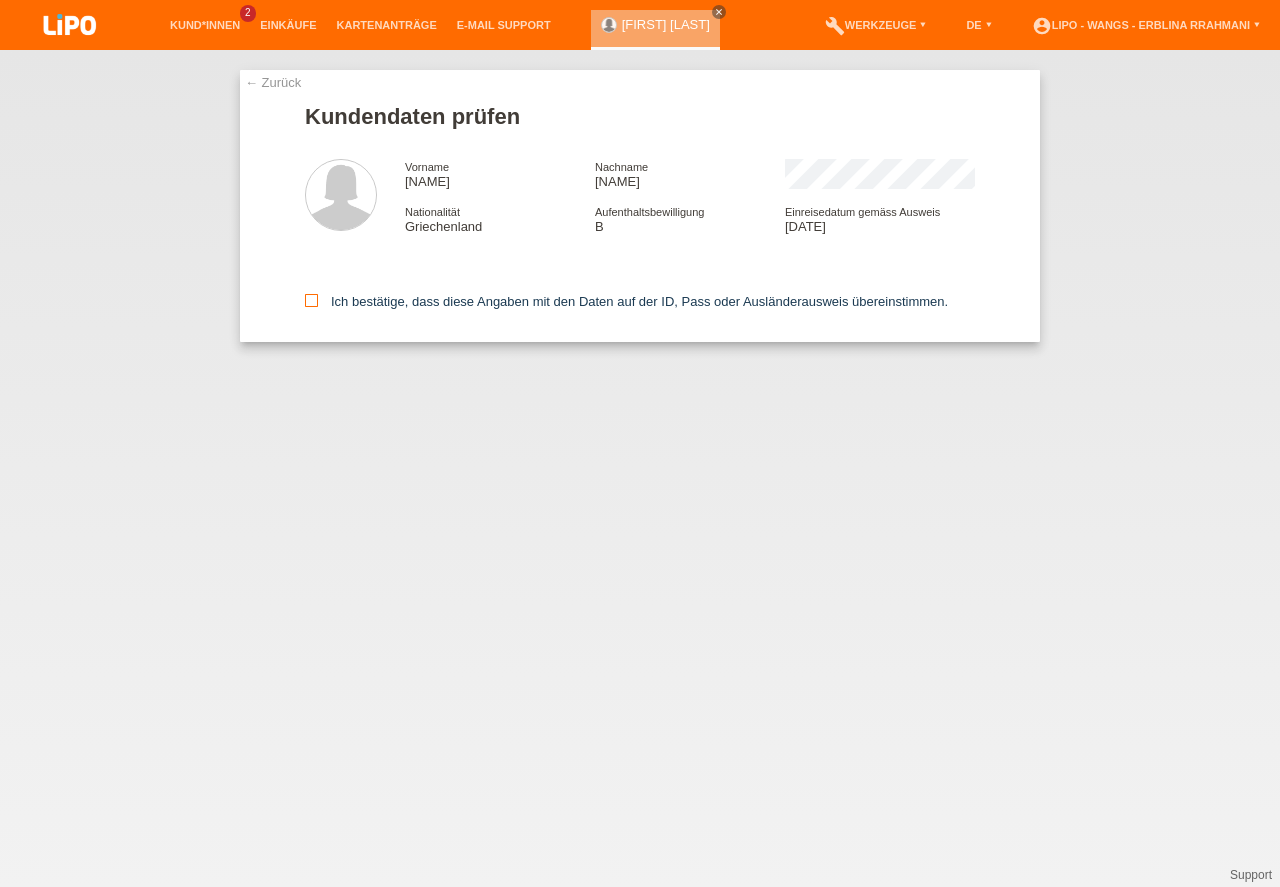 click on "Ich bestätige, dass diese Angaben mit den Daten auf der ID, Pass oder Ausländerausweis übereinstimmen." at bounding box center (626, 301) 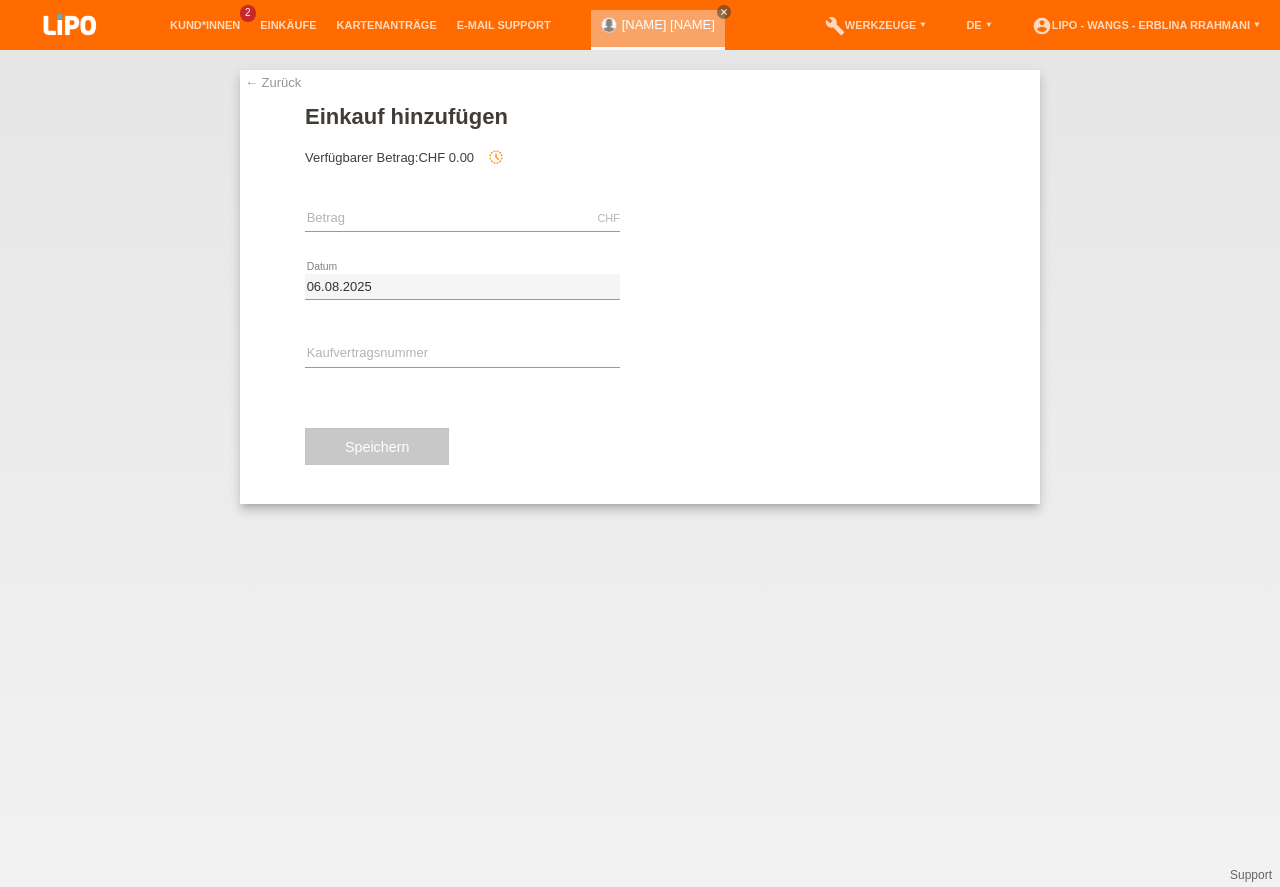 scroll, scrollTop: 0, scrollLeft: 0, axis: both 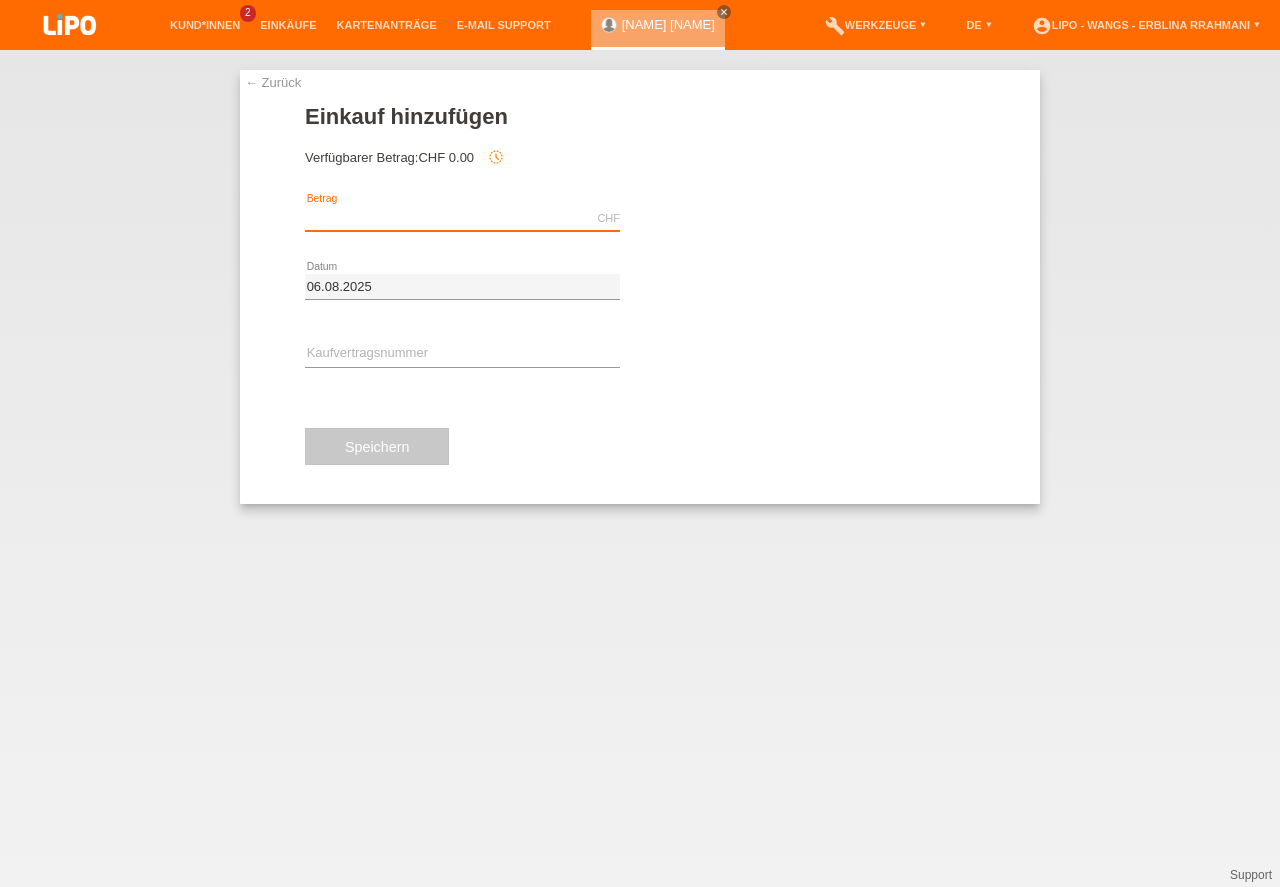 click at bounding box center [462, 218] 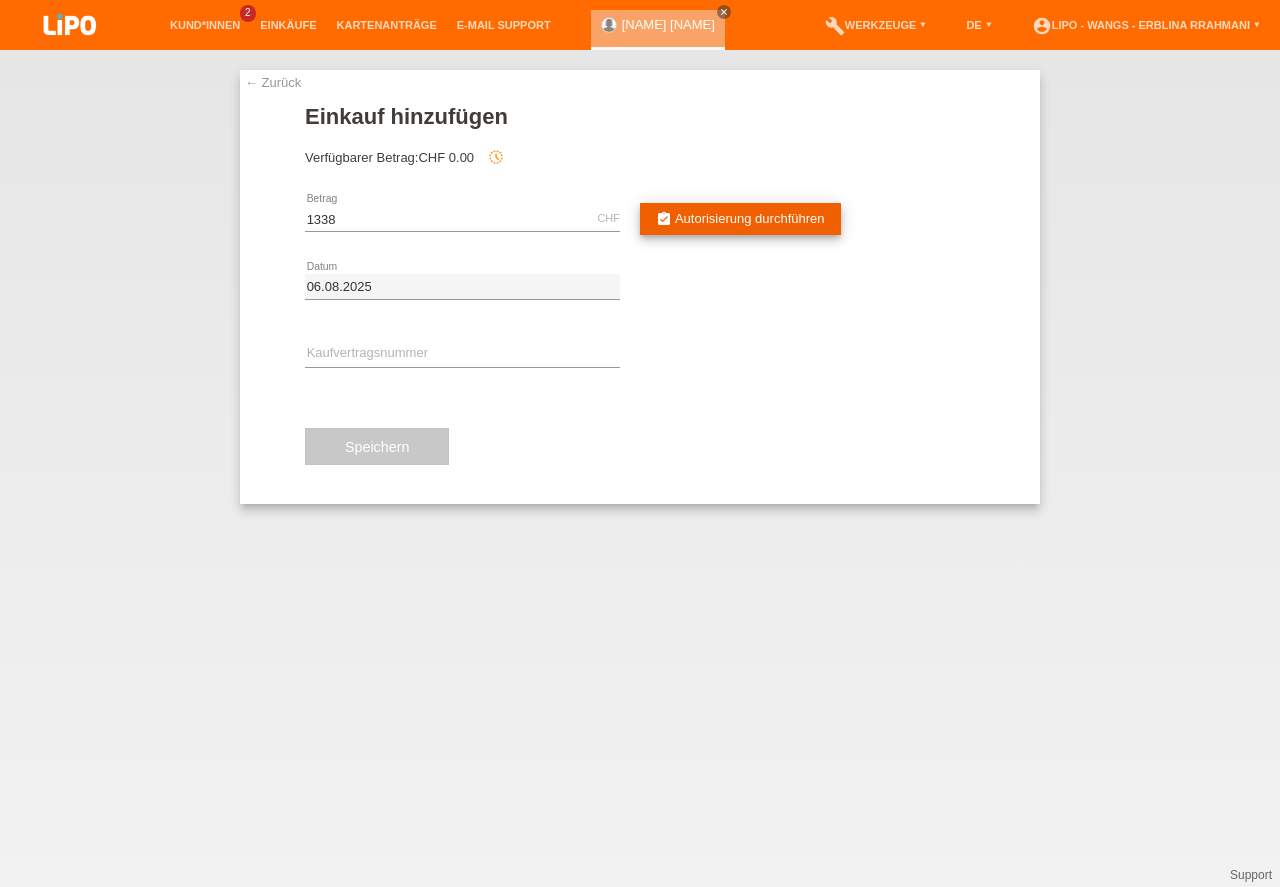 click on "assignment_turned_in   Autorisierung durchführen" at bounding box center (740, 219) 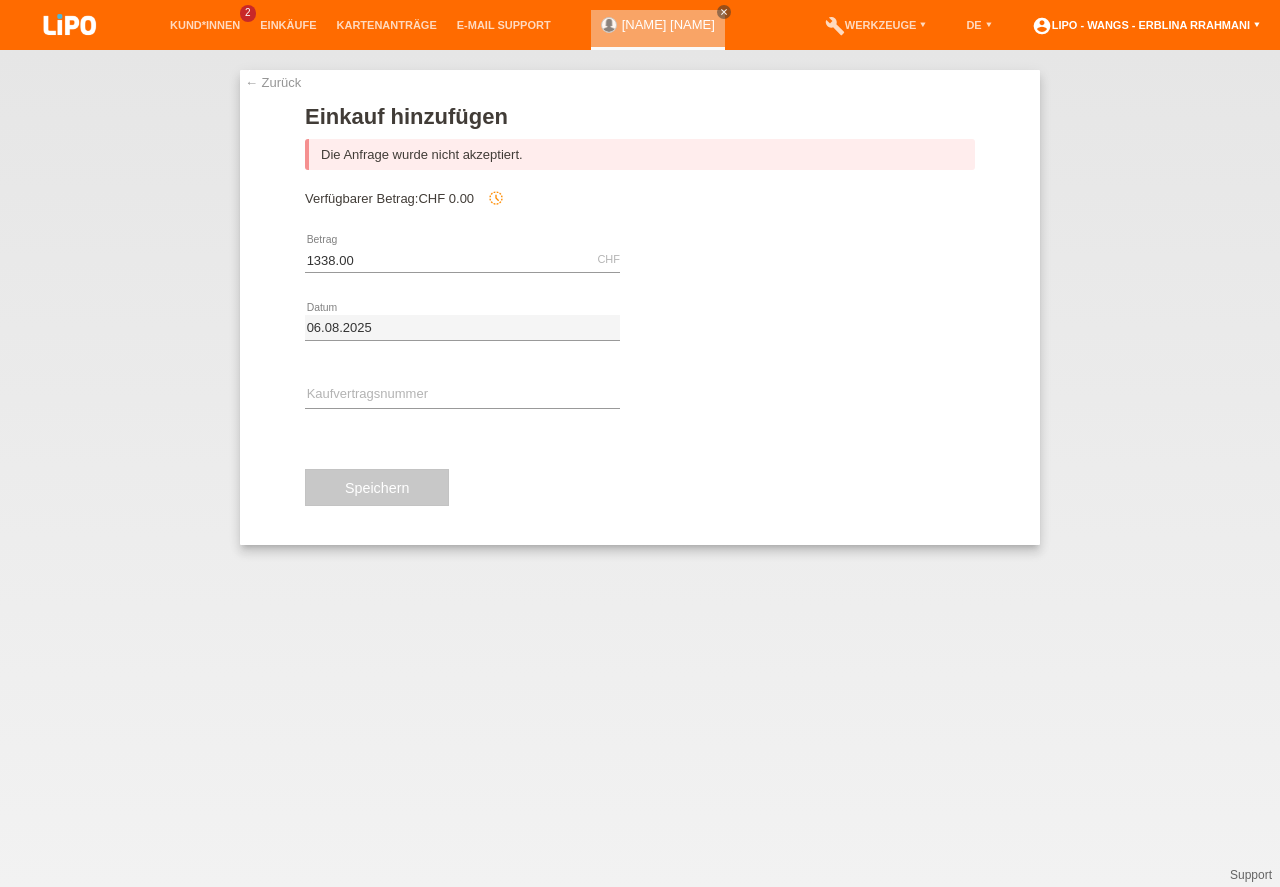 click on "account_circle  LIPO - Wangs - [NAME] [NAME] ▾" at bounding box center (1146, 25) 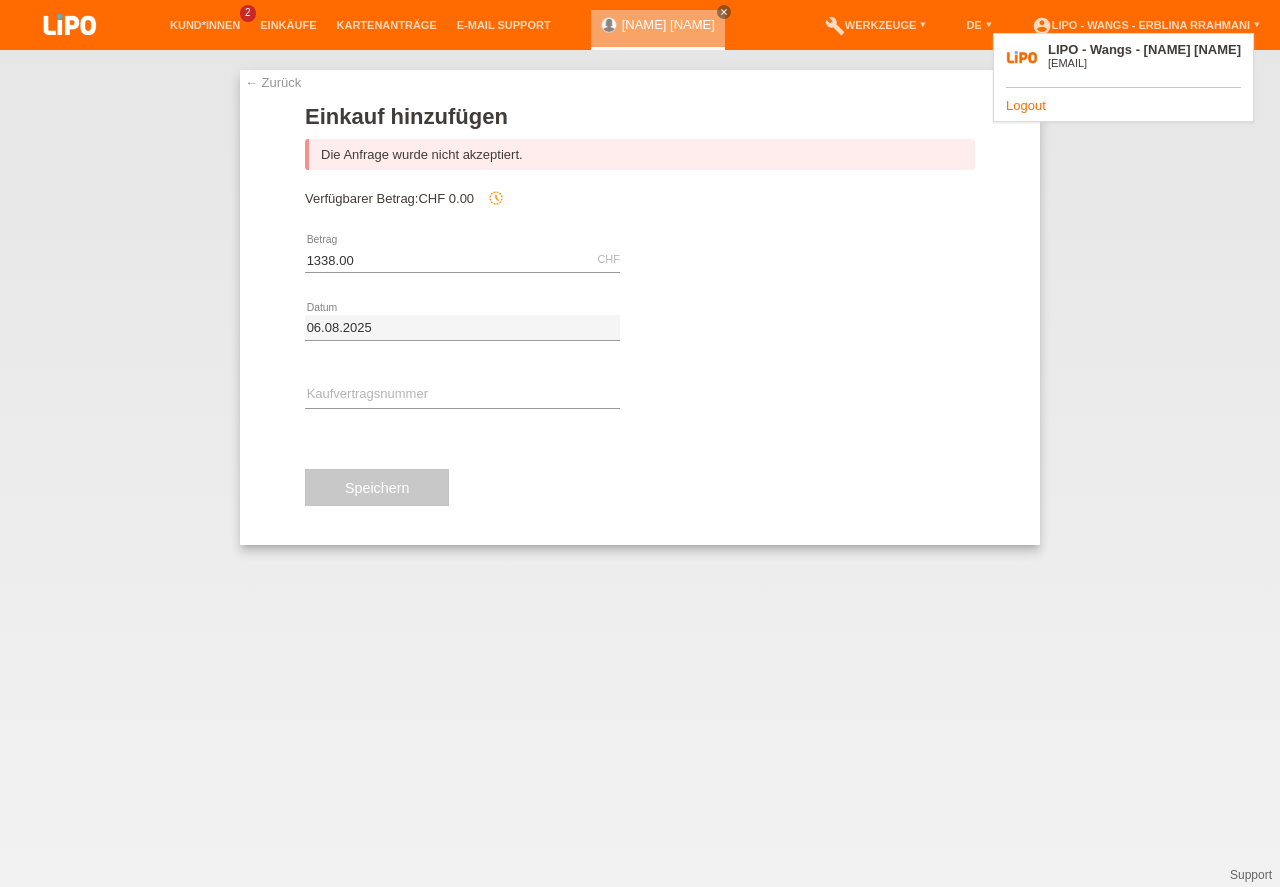 click on "Logout" at bounding box center [1026, 105] 